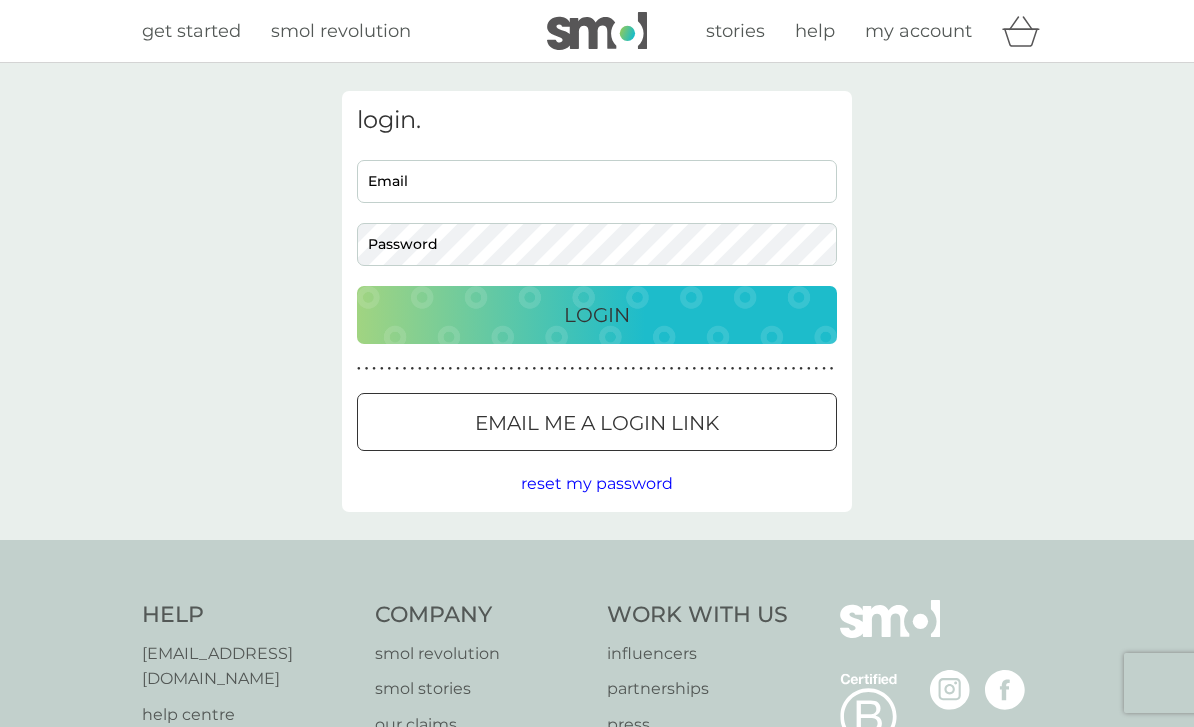 scroll, scrollTop: 0, scrollLeft: 0, axis: both 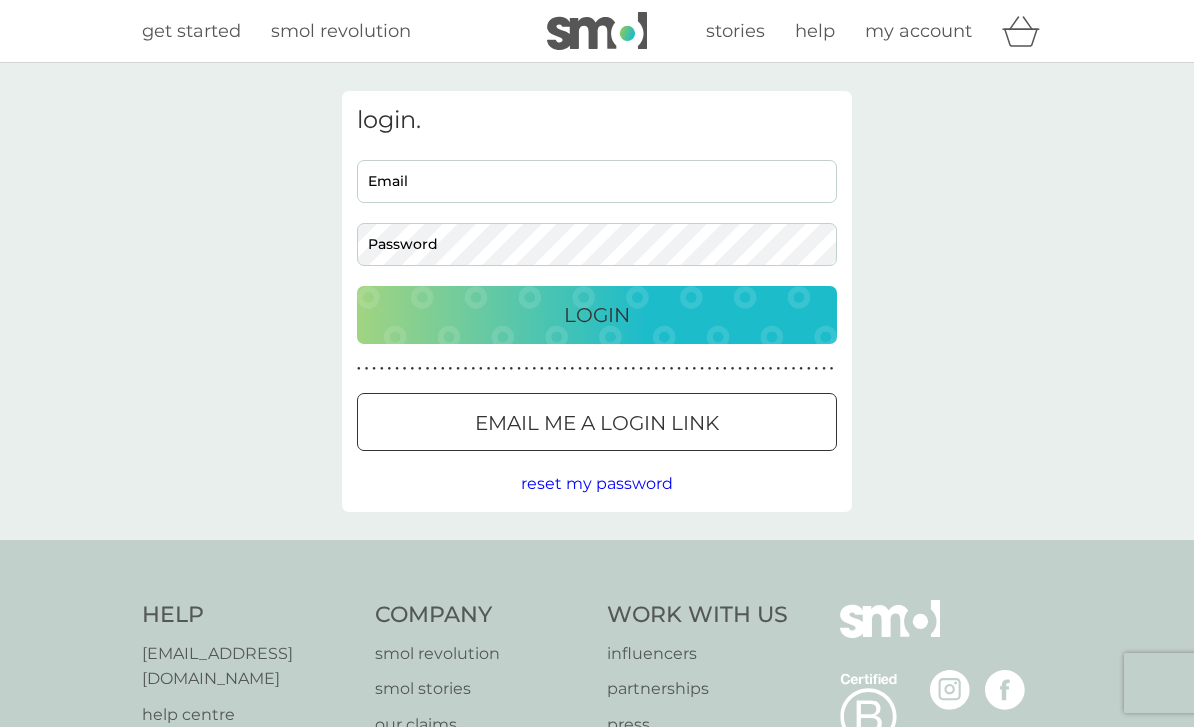 click on "Email" at bounding box center [597, 181] 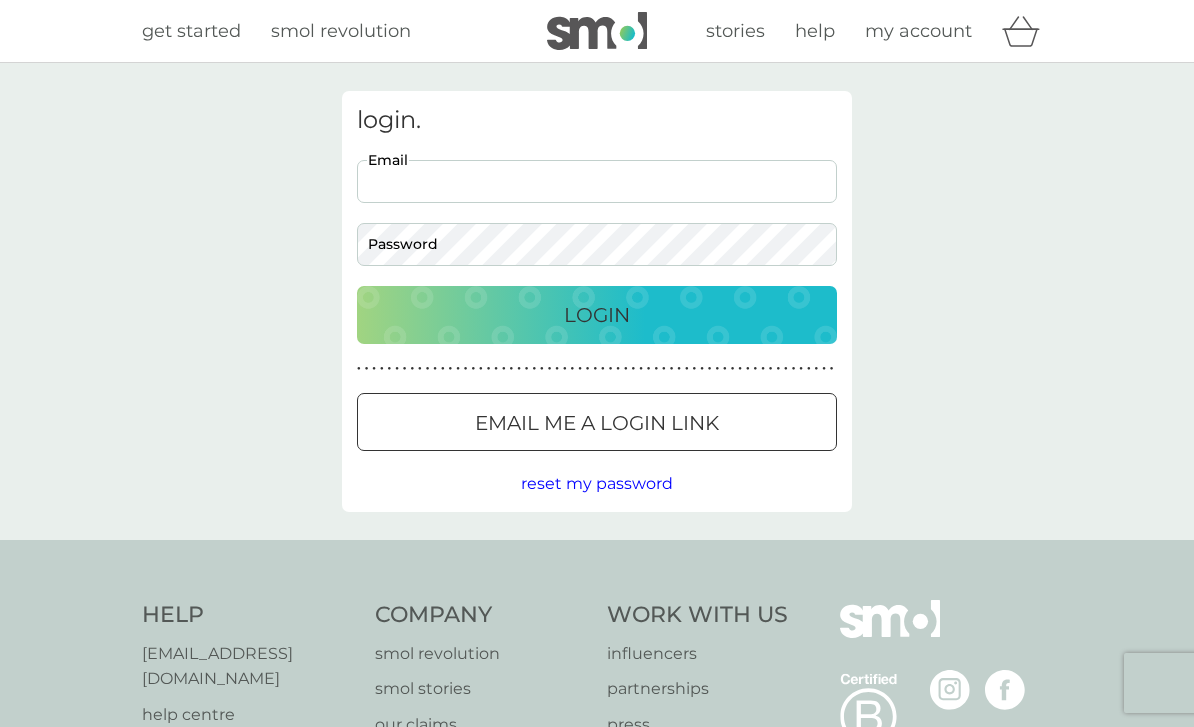 type on "steve_wardell@hotmail.co.uk" 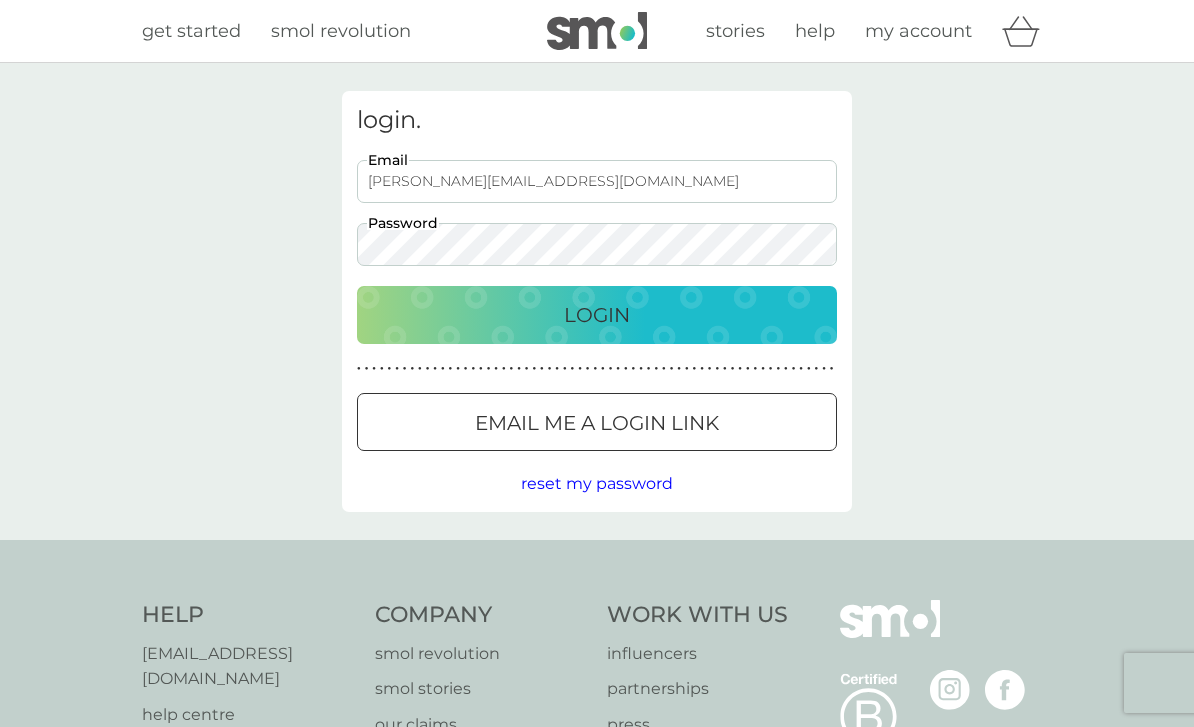 click on "Login" at bounding box center (597, 315) 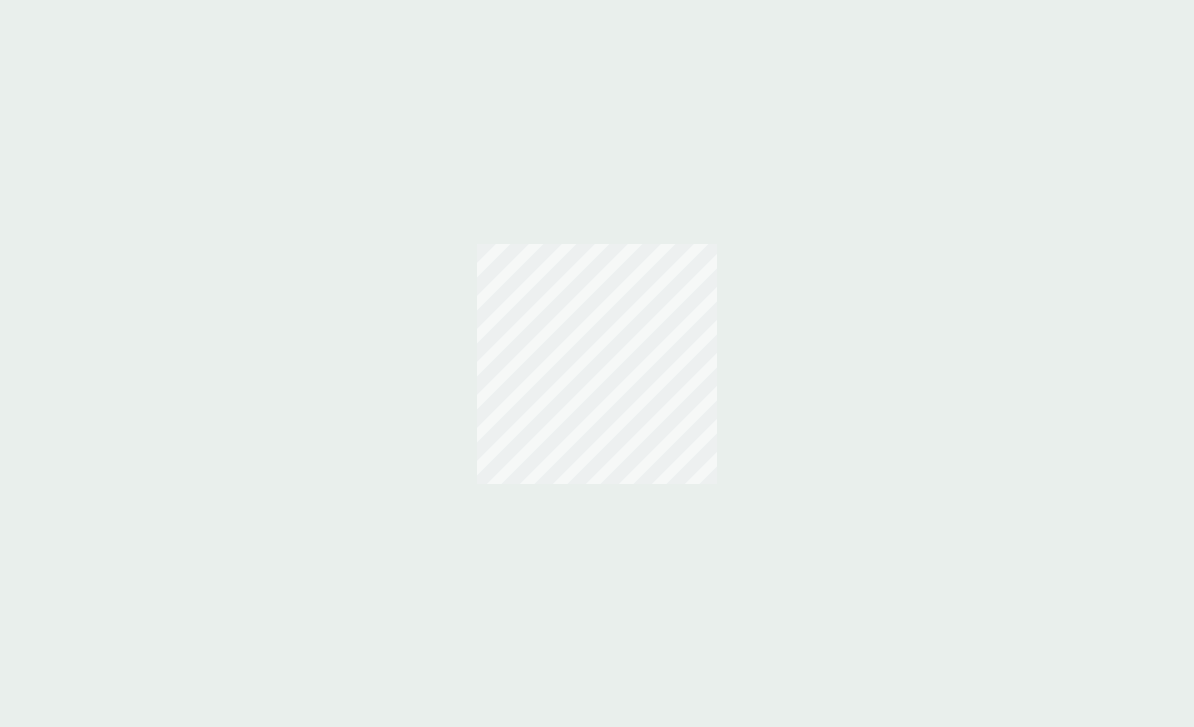 scroll, scrollTop: 0, scrollLeft: 0, axis: both 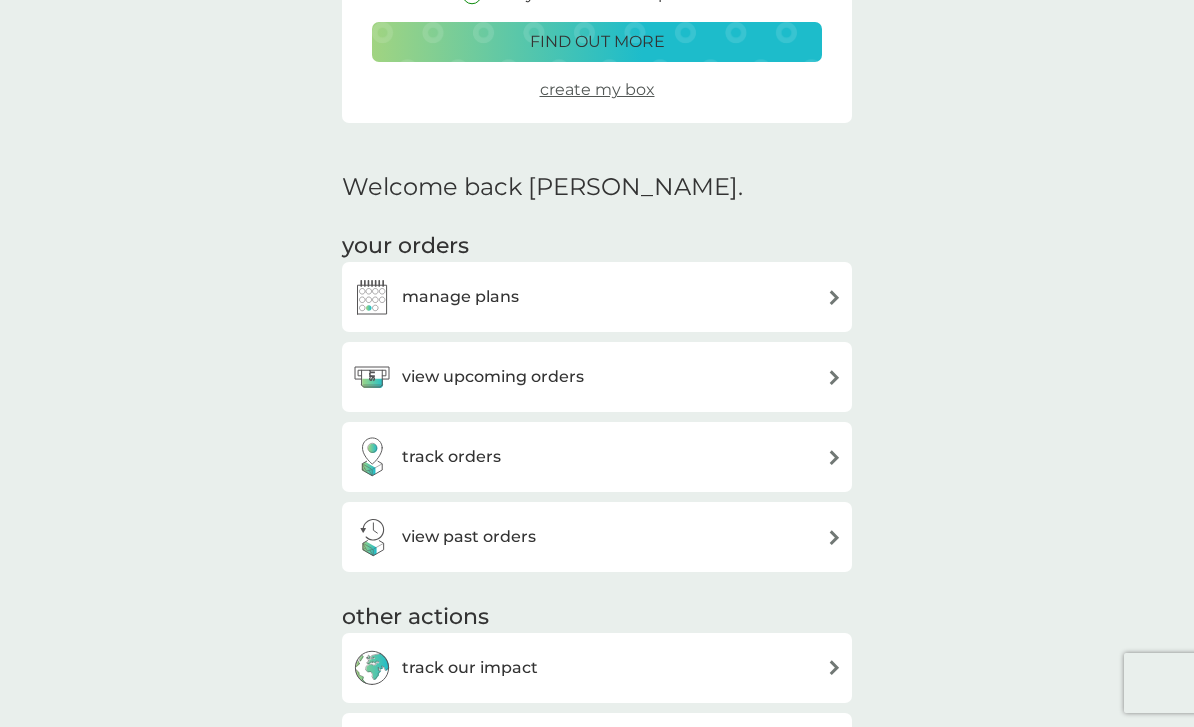 click on "manage plans" at bounding box center [597, 297] 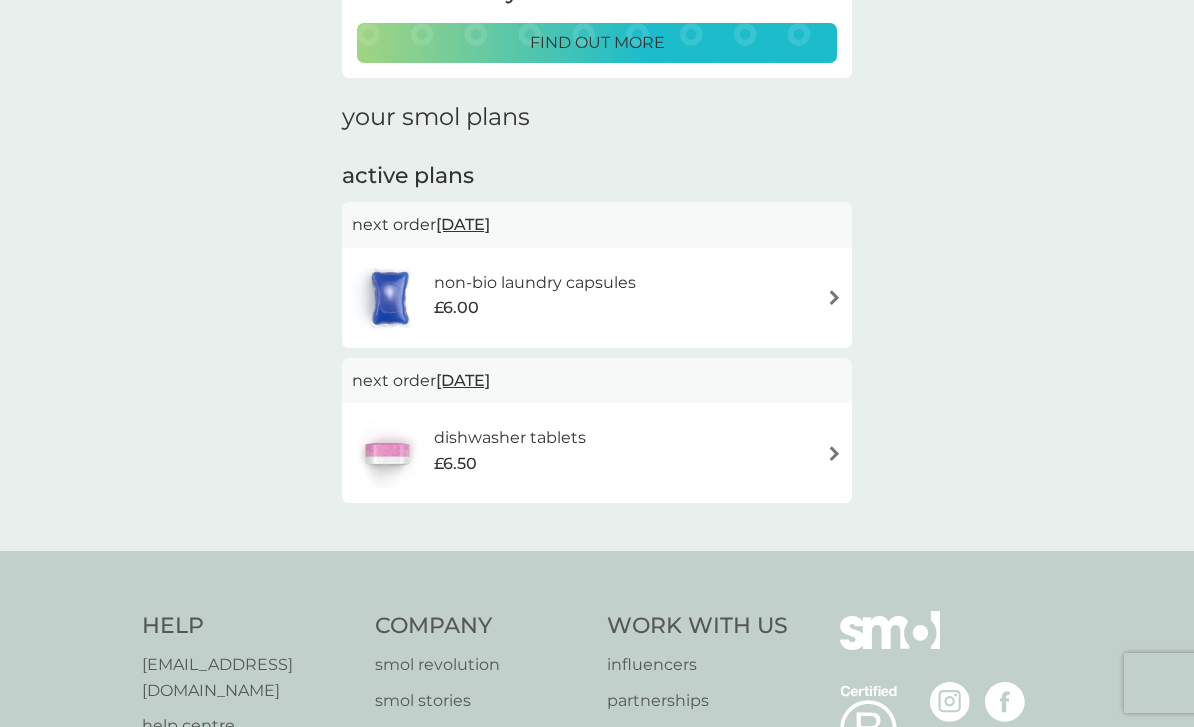 scroll, scrollTop: 213, scrollLeft: 0, axis: vertical 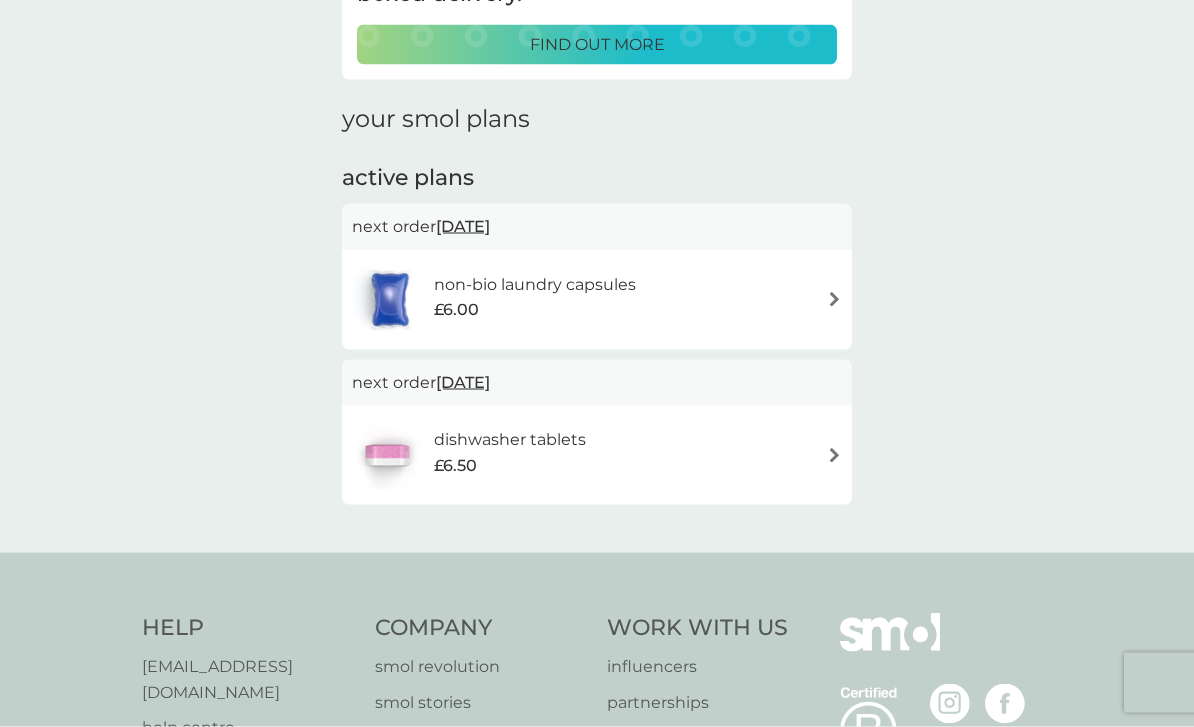 click at bounding box center (834, 299) 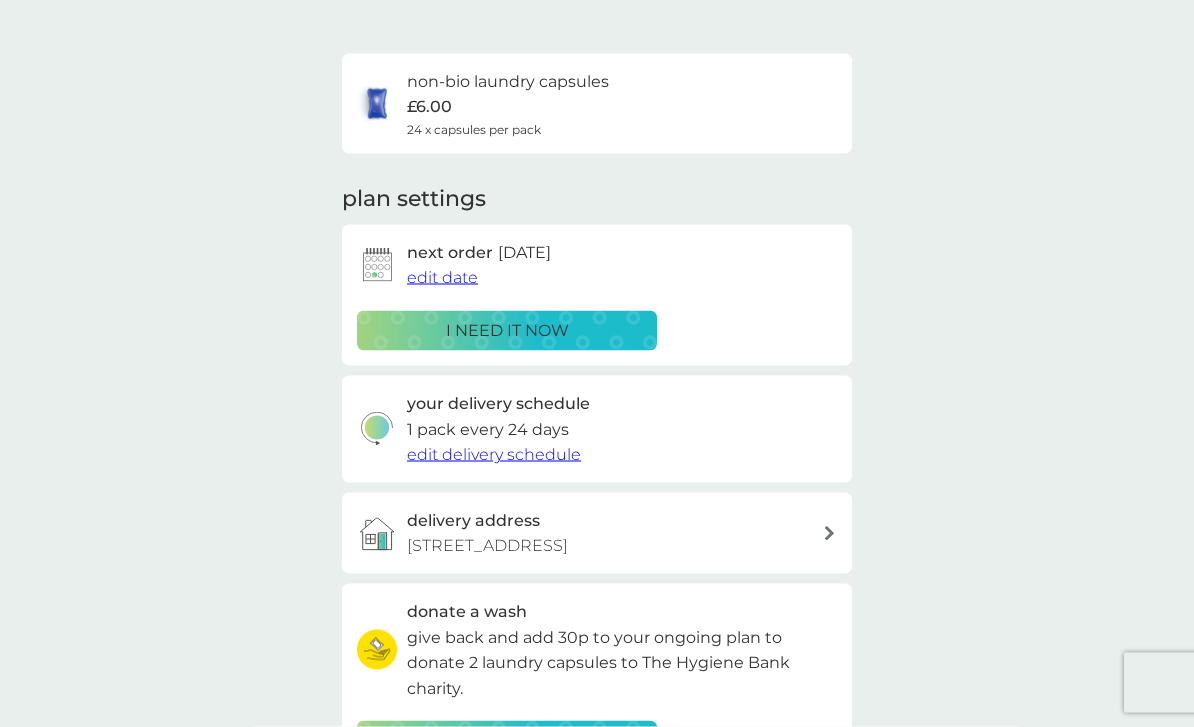 scroll, scrollTop: 114, scrollLeft: 0, axis: vertical 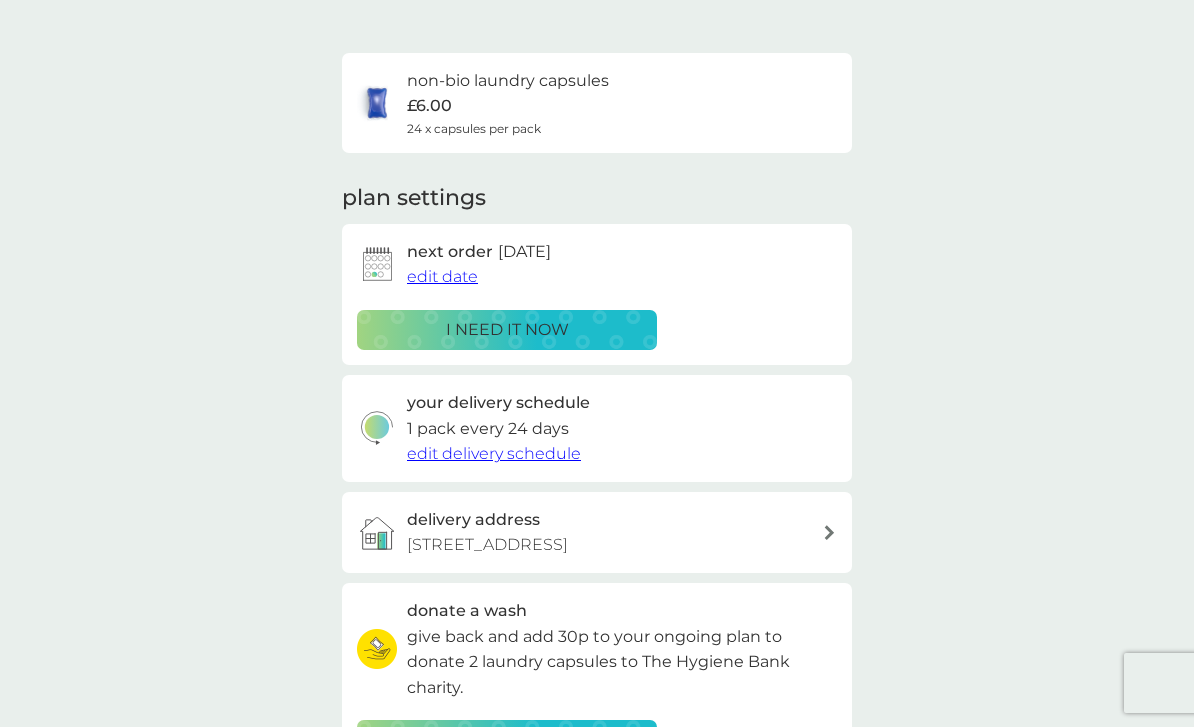 click on "edit date" at bounding box center (442, 276) 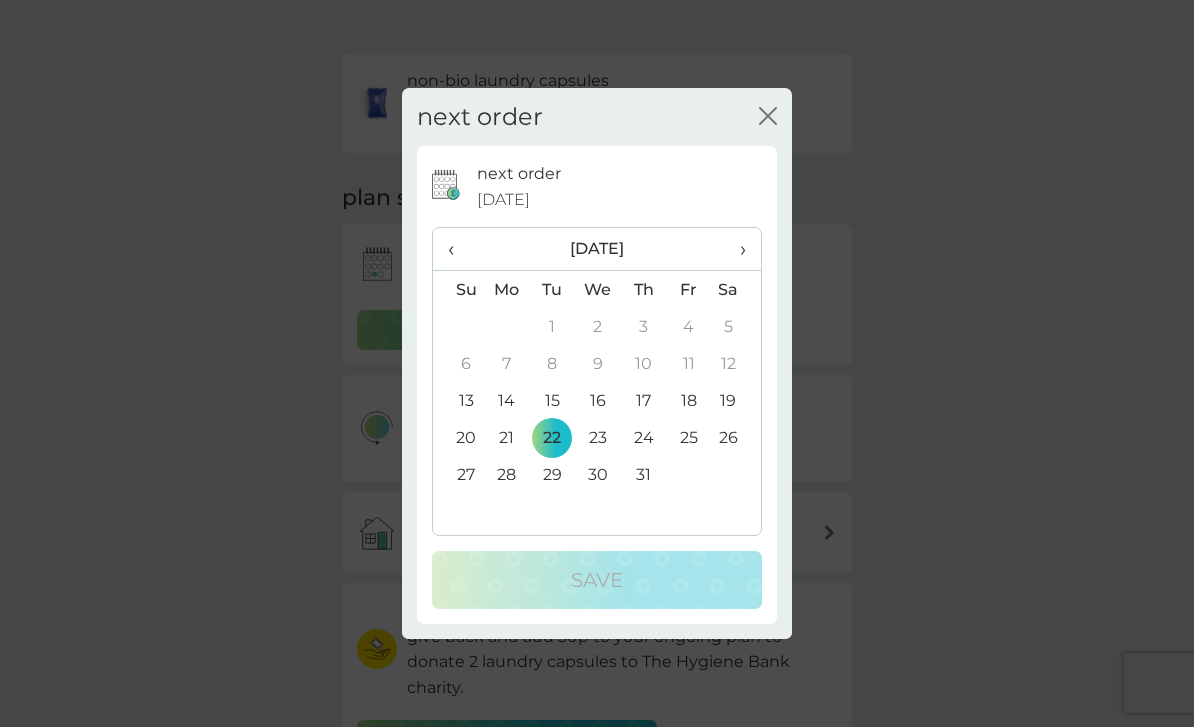 click on "›" at bounding box center (736, 249) 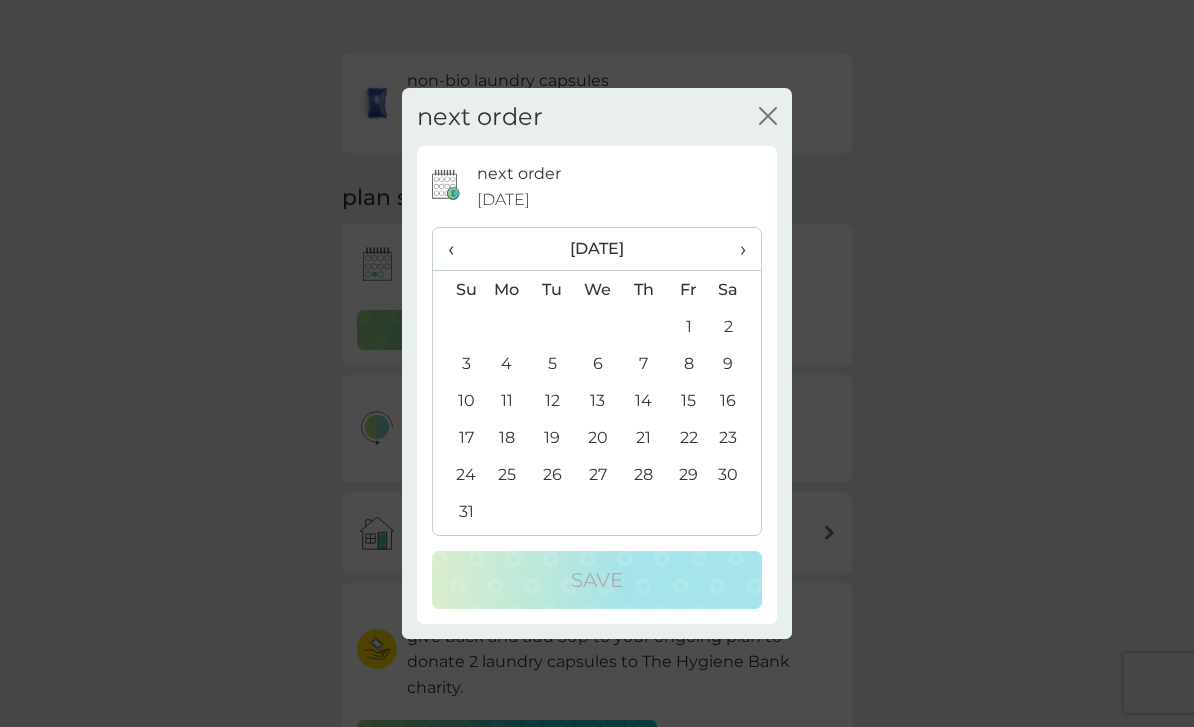 click on "›" at bounding box center (736, 249) 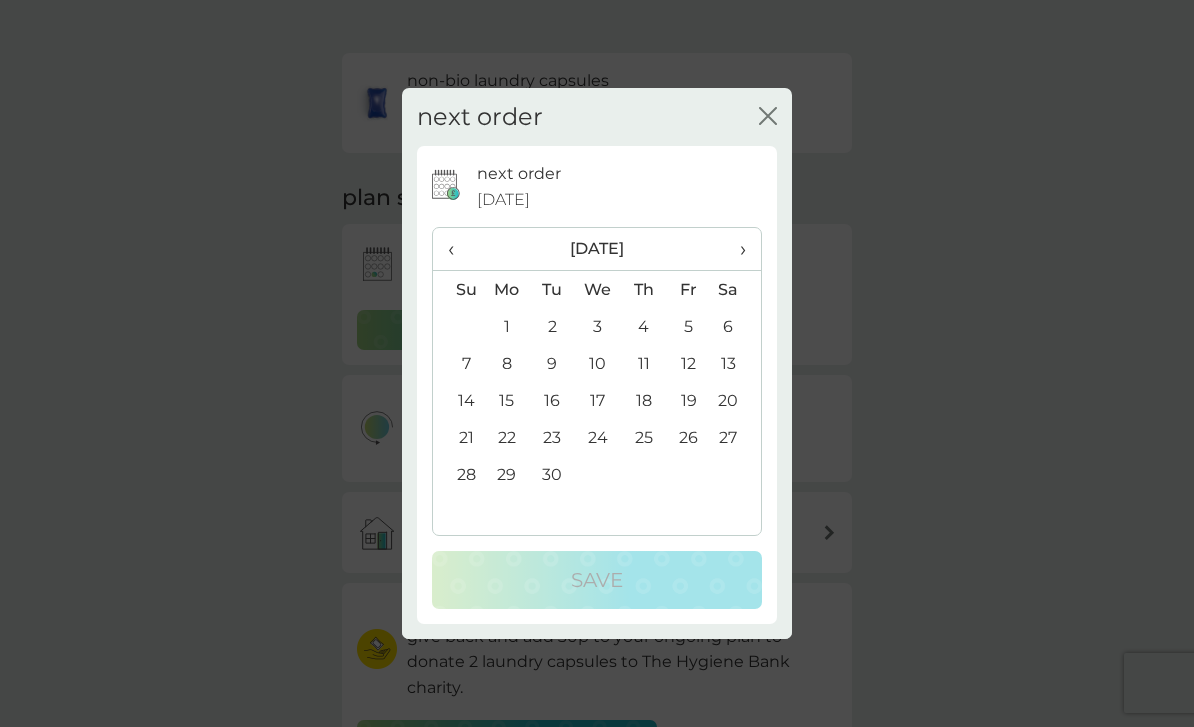 click on "22" at bounding box center (507, 437) 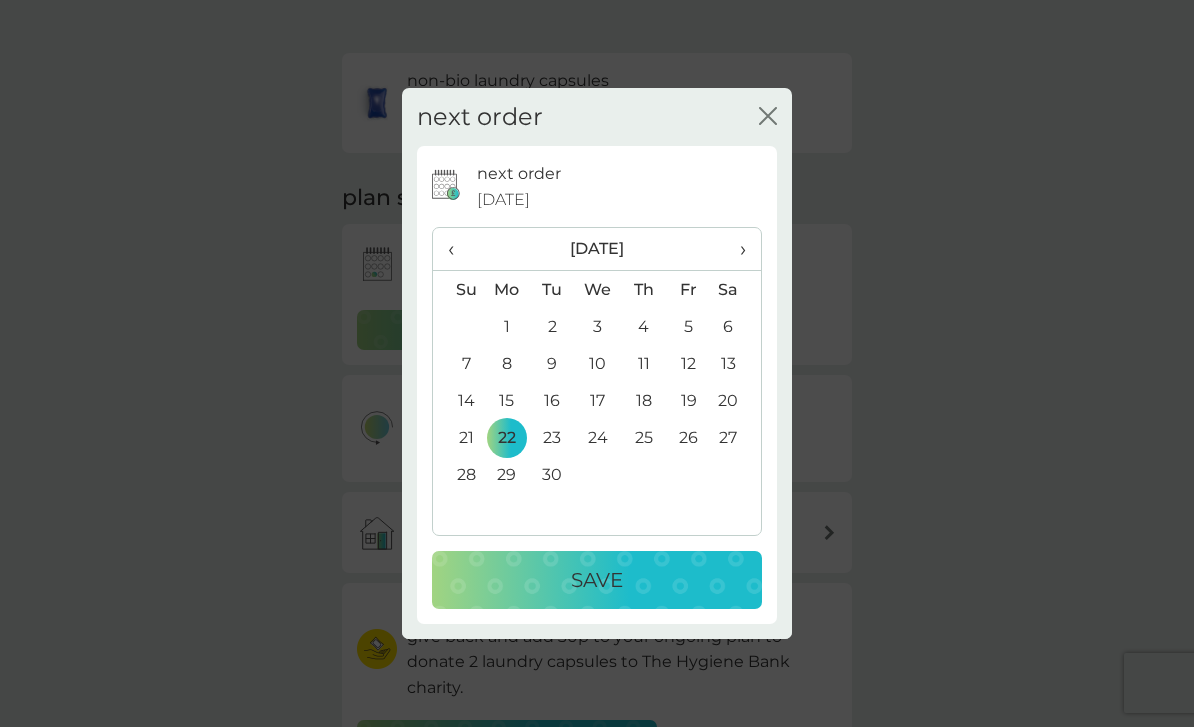 click on "Save" at bounding box center [597, 580] 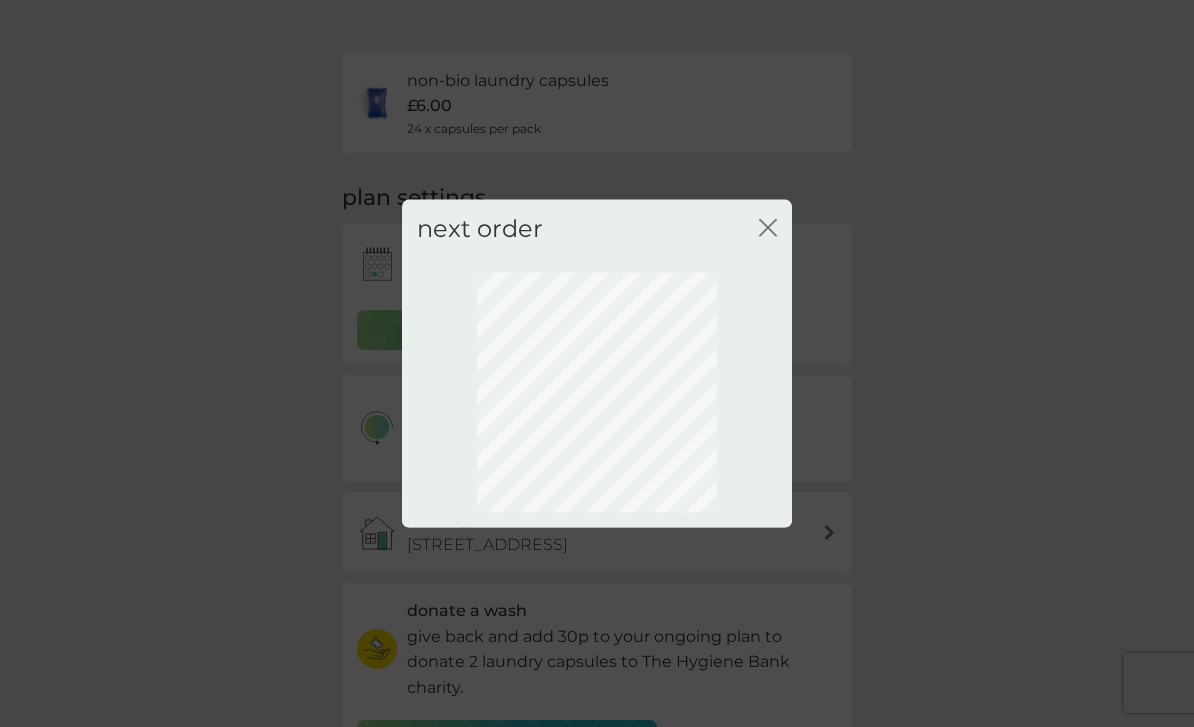 scroll, scrollTop: 46, scrollLeft: 0, axis: vertical 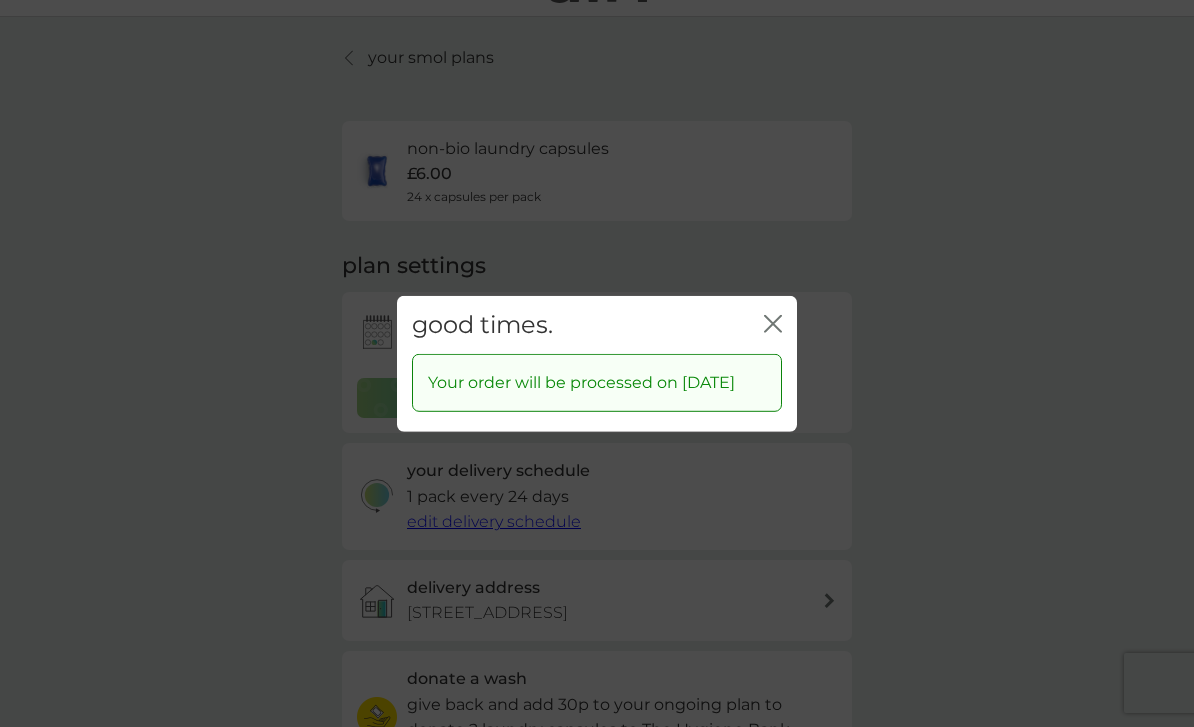 click 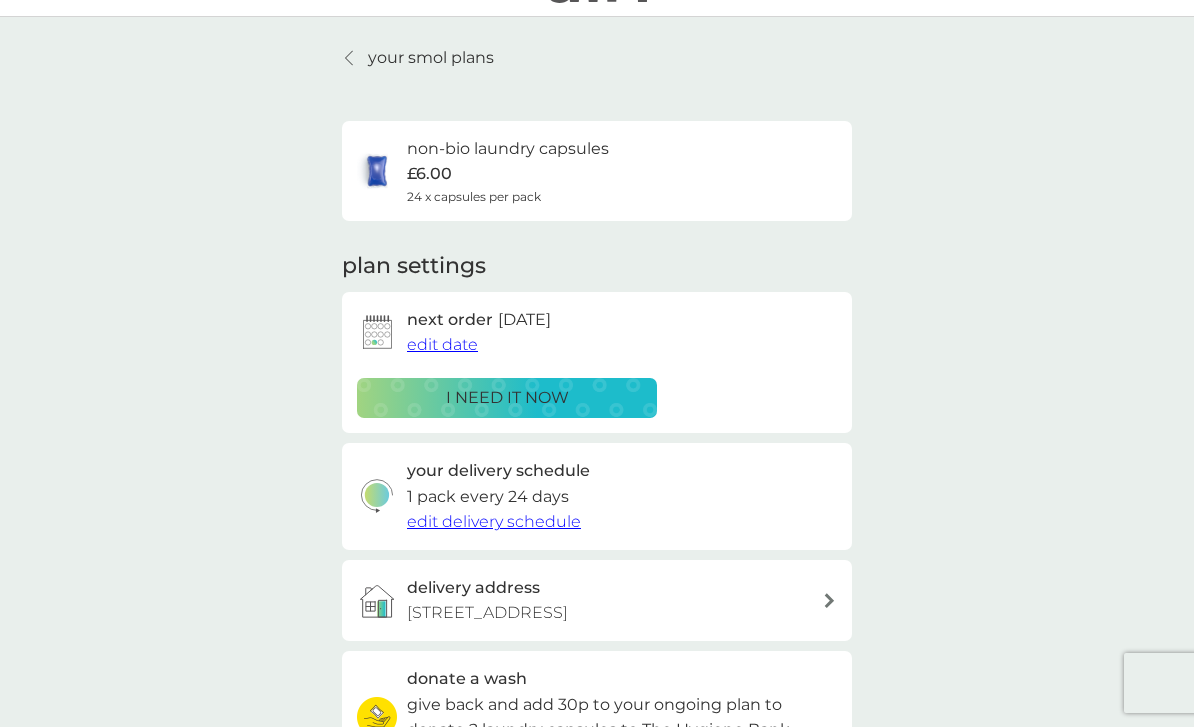 click on "your smol plans" at bounding box center (418, 58) 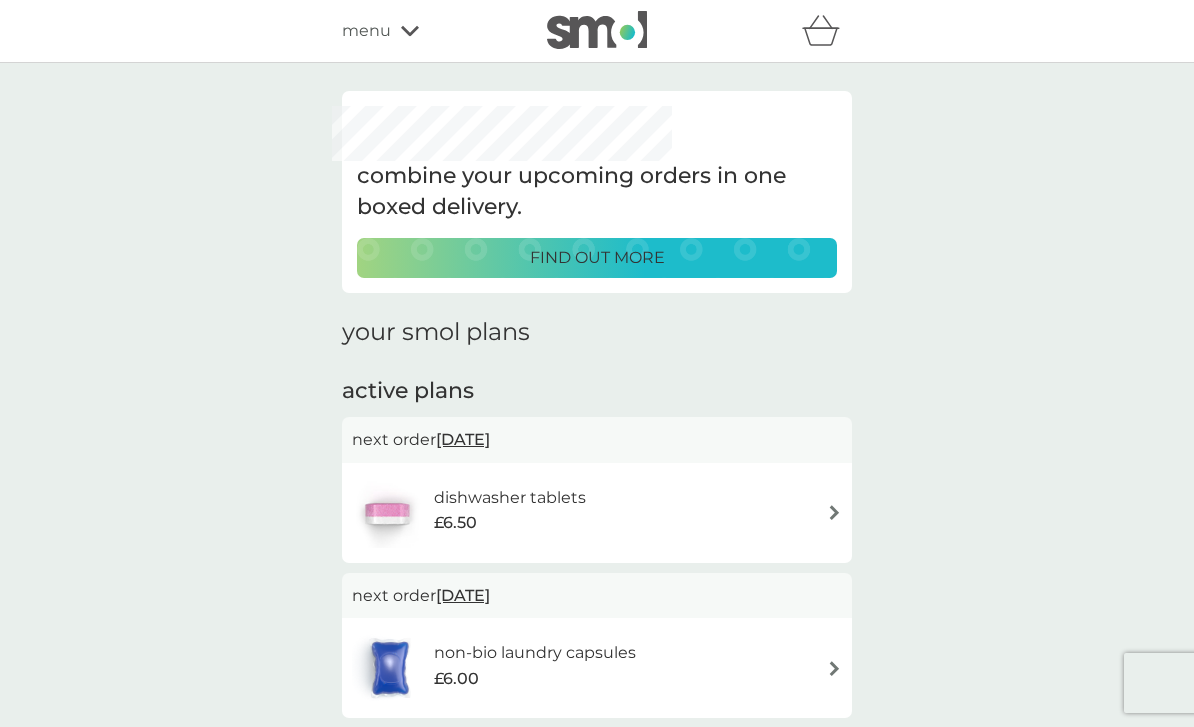 click at bounding box center [834, 512] 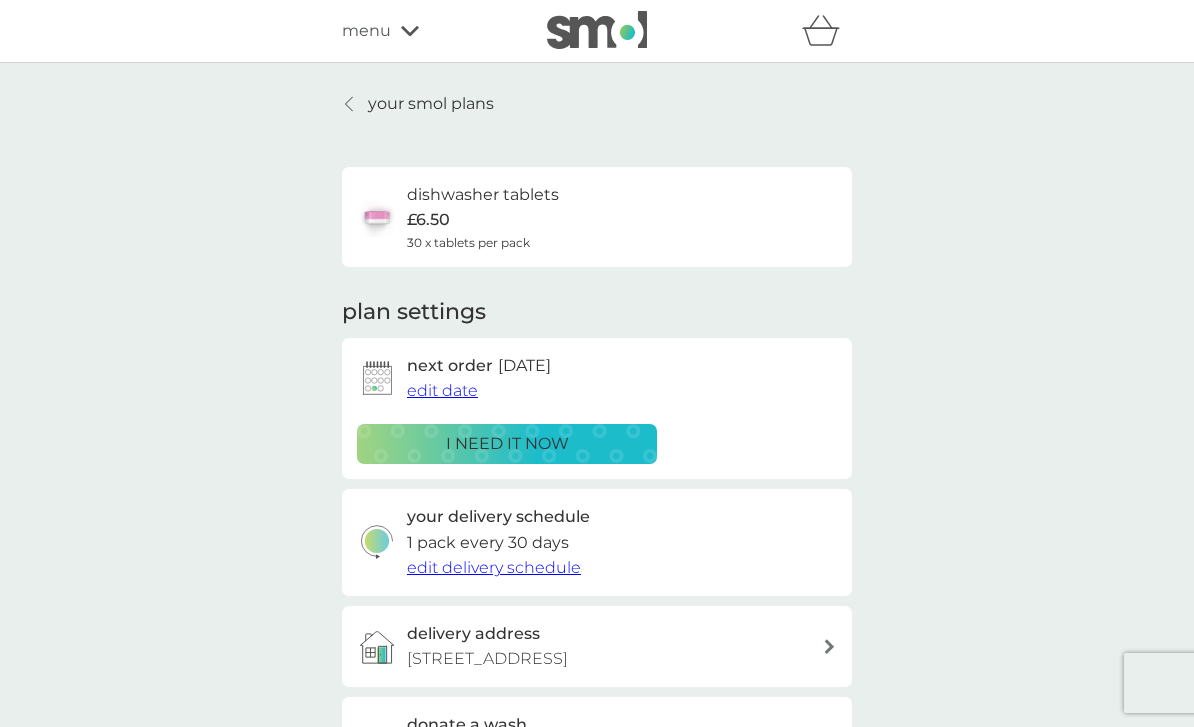 click on "edit date" at bounding box center [442, 390] 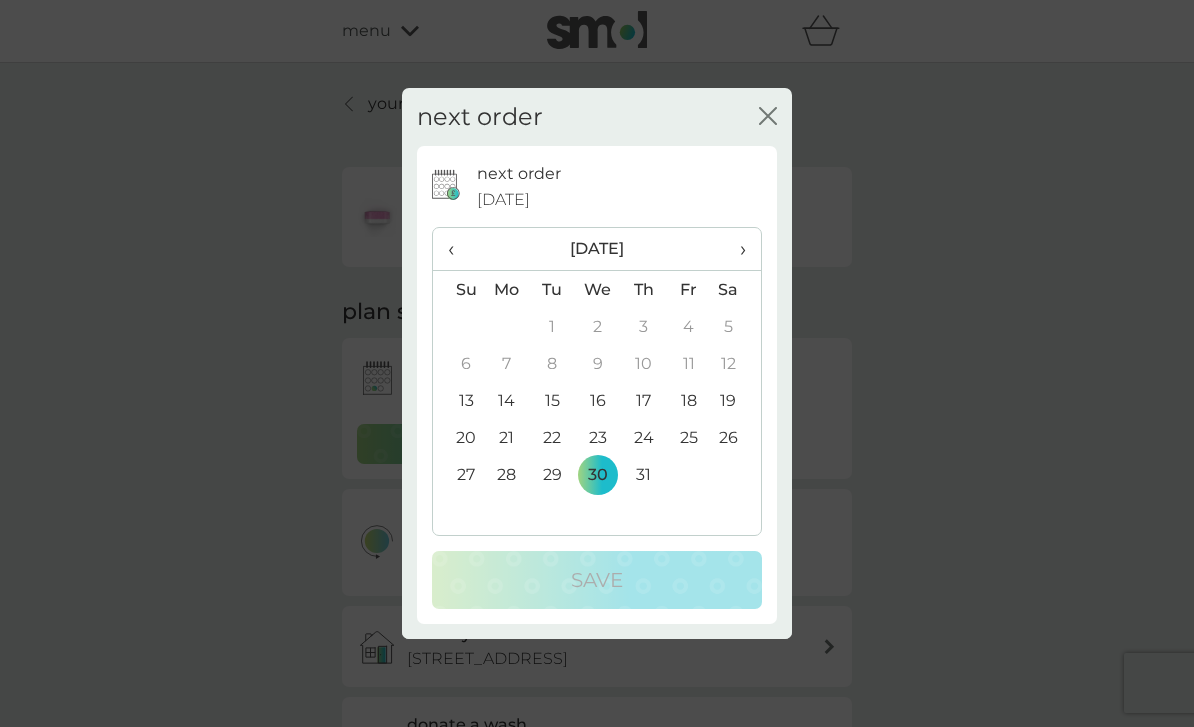 click on "›" at bounding box center [736, 249] 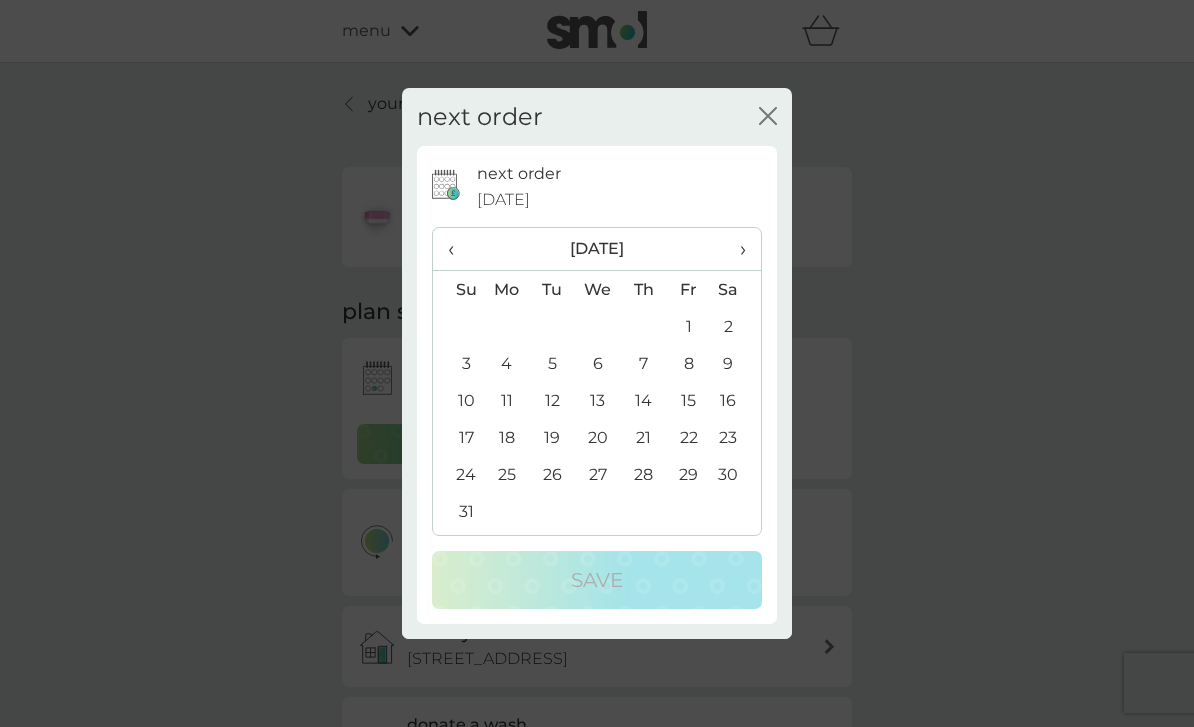 click on "›" at bounding box center (736, 249) 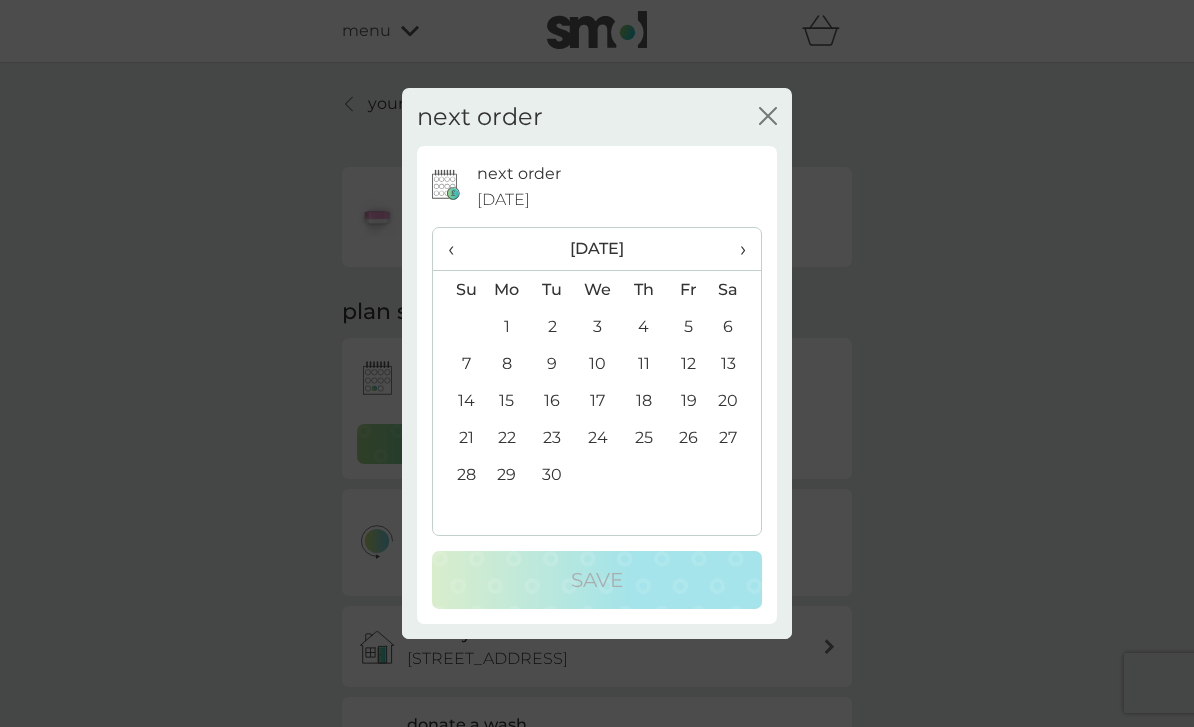 click on "22" at bounding box center [507, 437] 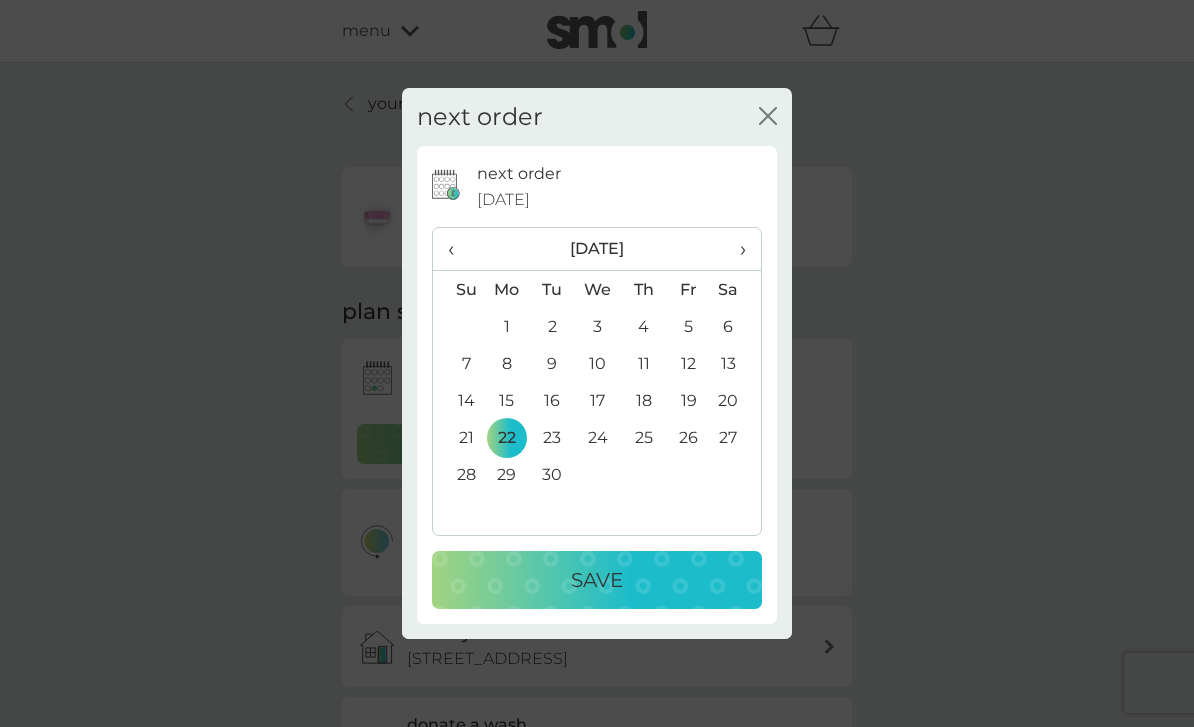 click on "Save" at bounding box center (597, 580) 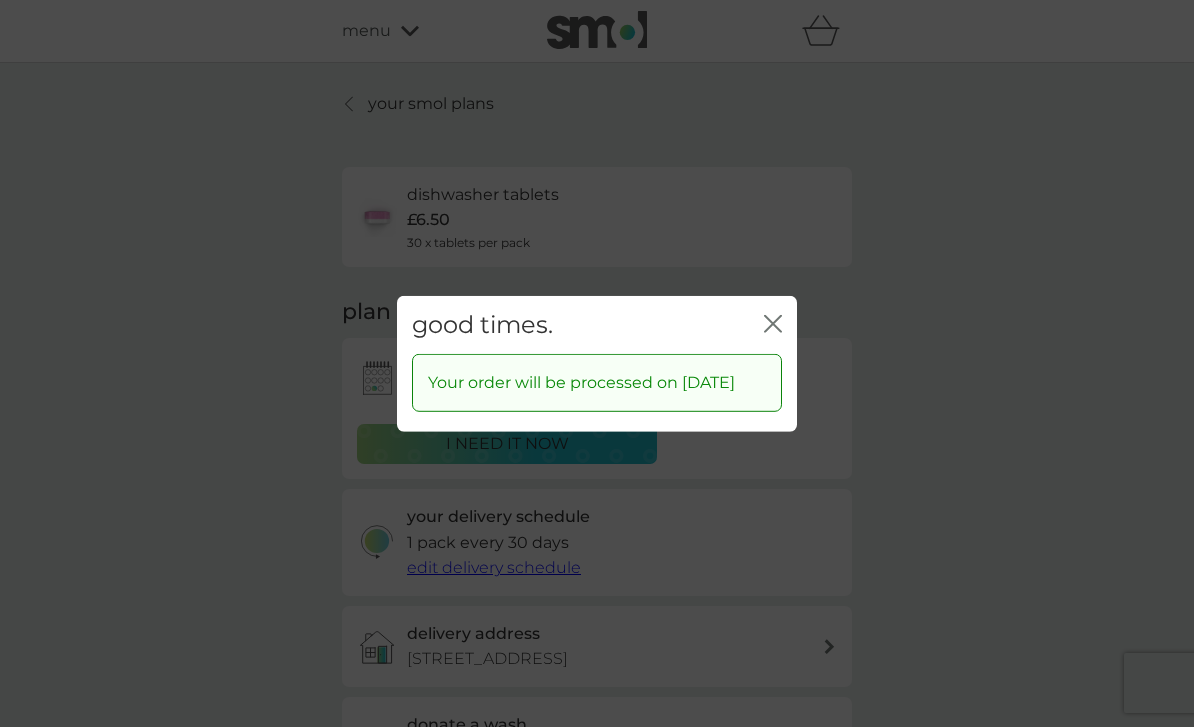 click on "close" at bounding box center (773, 324) 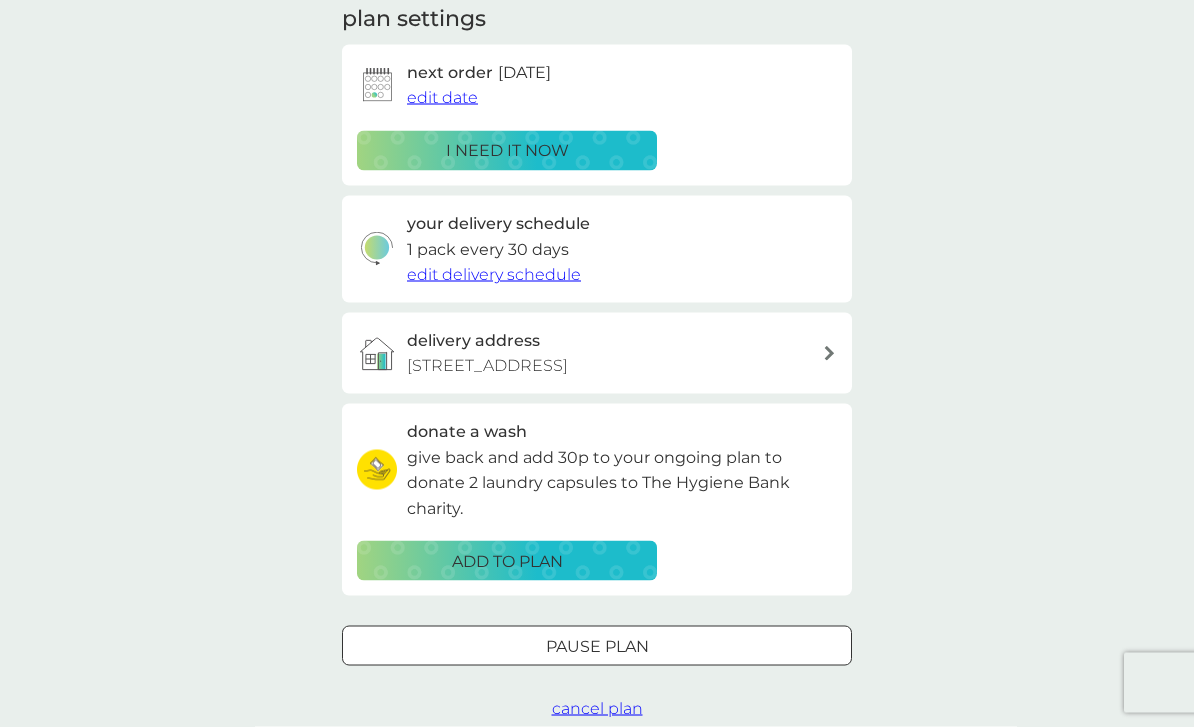 scroll, scrollTop: 294, scrollLeft: 0, axis: vertical 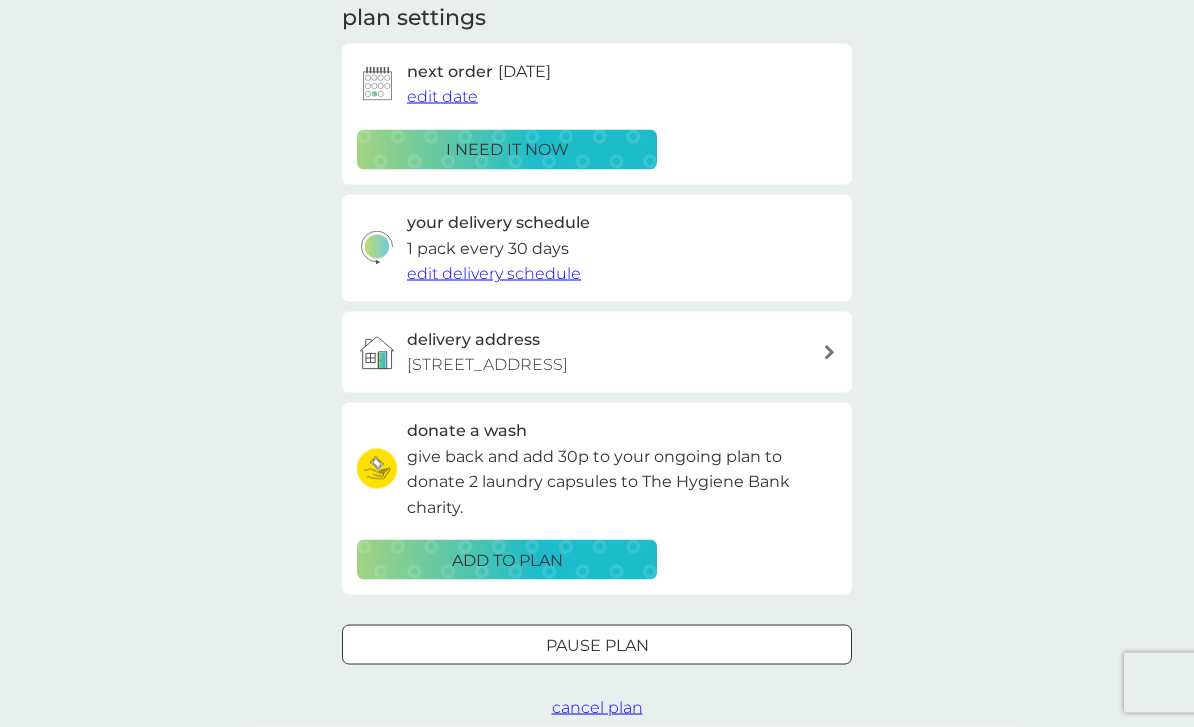 click on "edit delivery schedule" at bounding box center (494, 274) 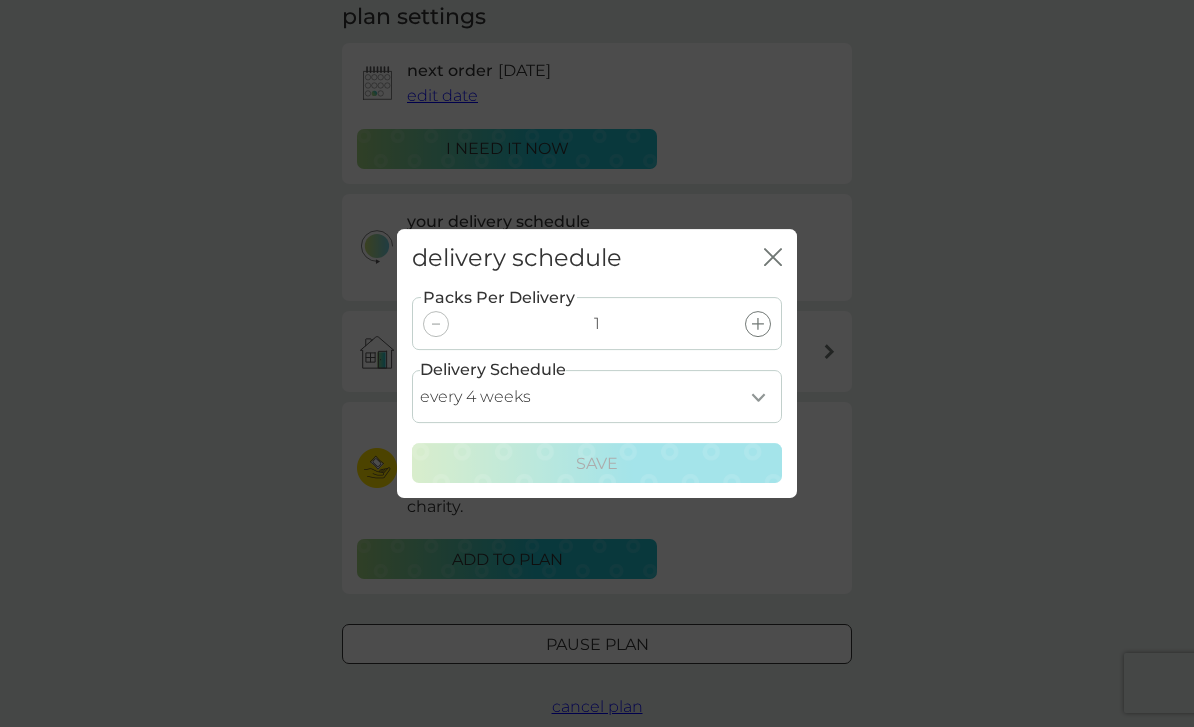 click on "every 1 week every 2 weeks every 3 weeks every 4 weeks every 5 weeks every 6 weeks every 7 weeks every 8 weeks every 9 weeks every 10 weeks every 11 weeks every 12 weeks every 13 weeks every 14 weeks every 15 weeks every 16 weeks every 17 weeks" at bounding box center (597, 396) 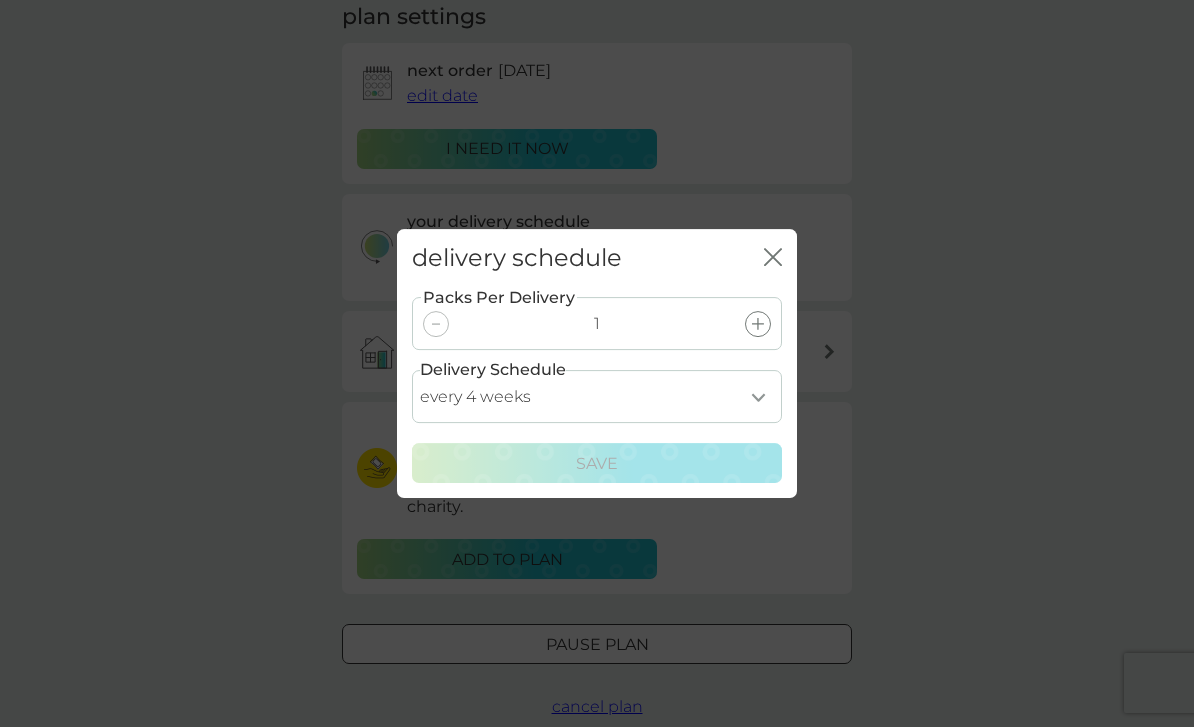 select on "35" 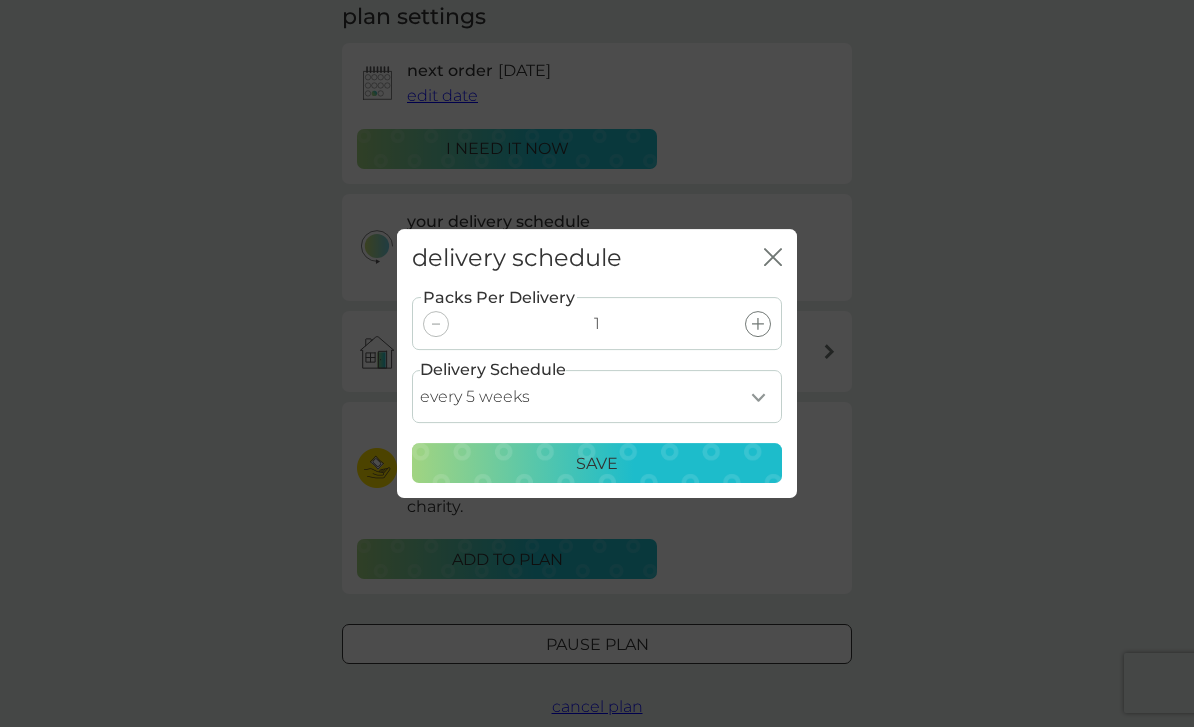 click on "Save" at bounding box center [597, 464] 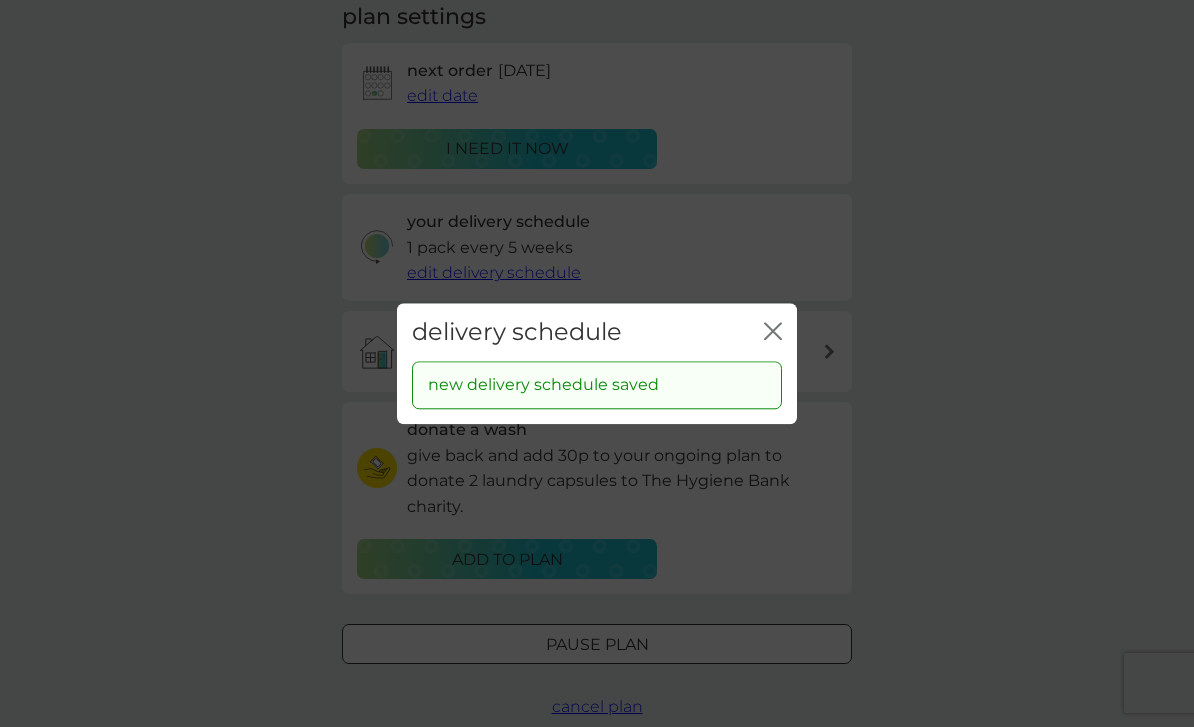 click on "delivery schedule close" at bounding box center (597, 332) 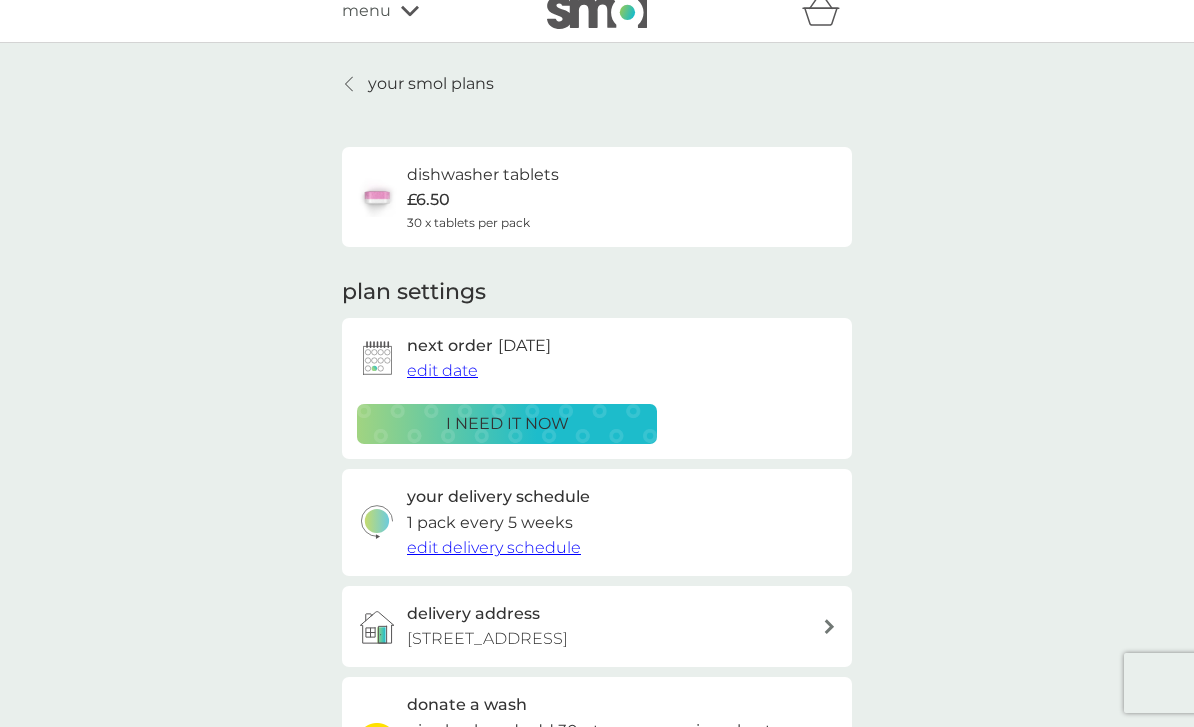 scroll, scrollTop: 0, scrollLeft: 0, axis: both 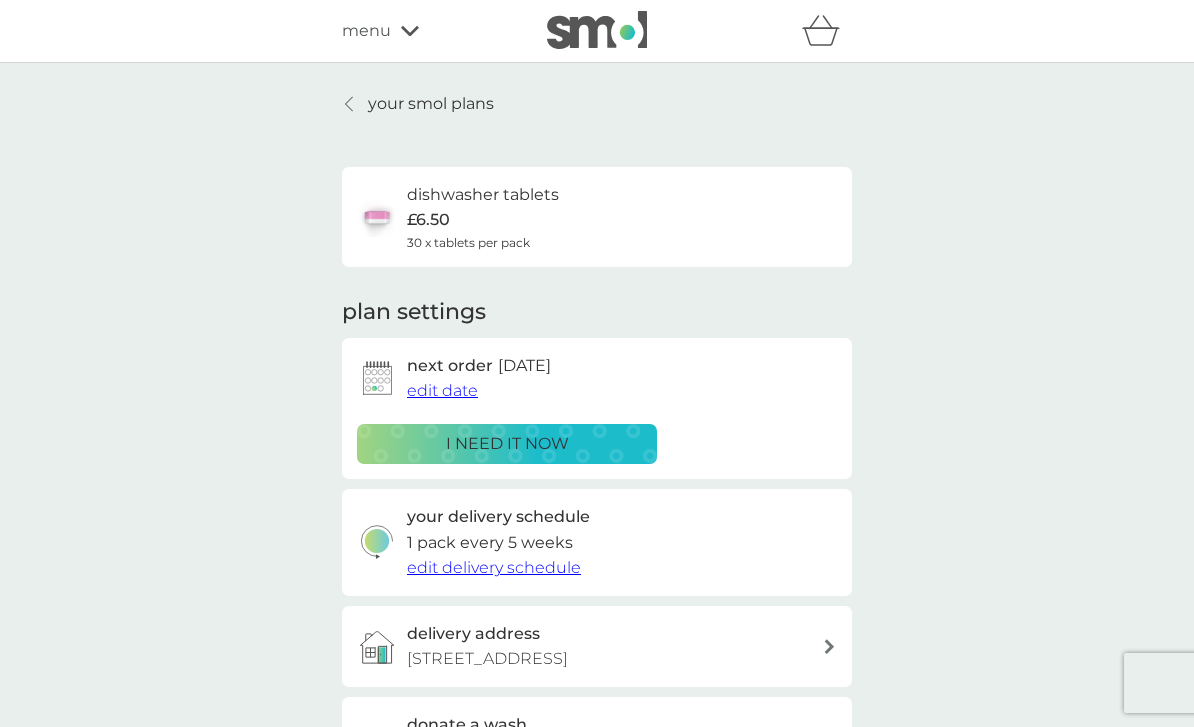 click 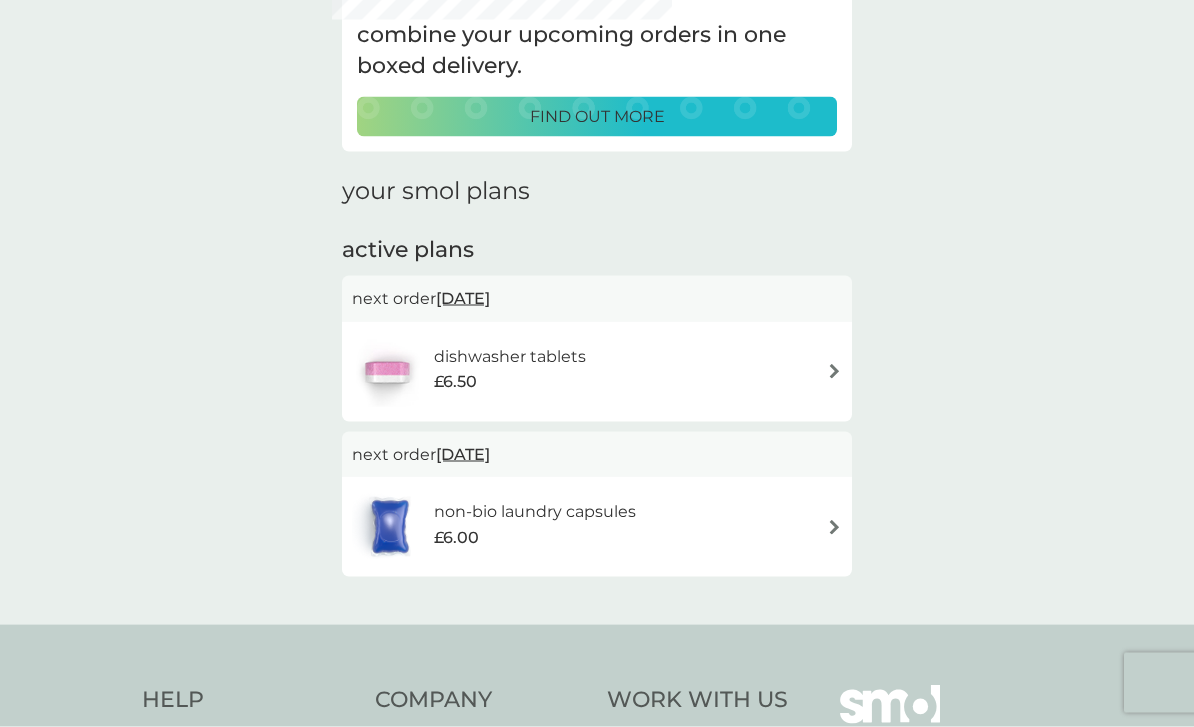 scroll, scrollTop: 142, scrollLeft: 0, axis: vertical 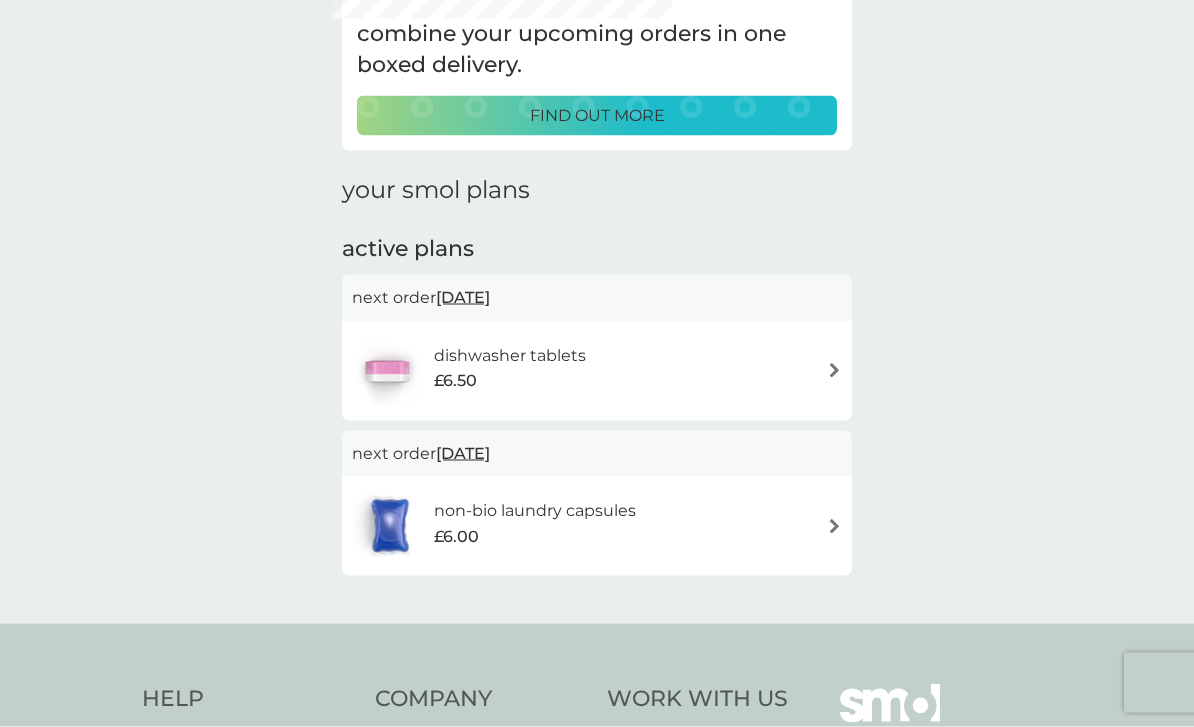click at bounding box center (834, 526) 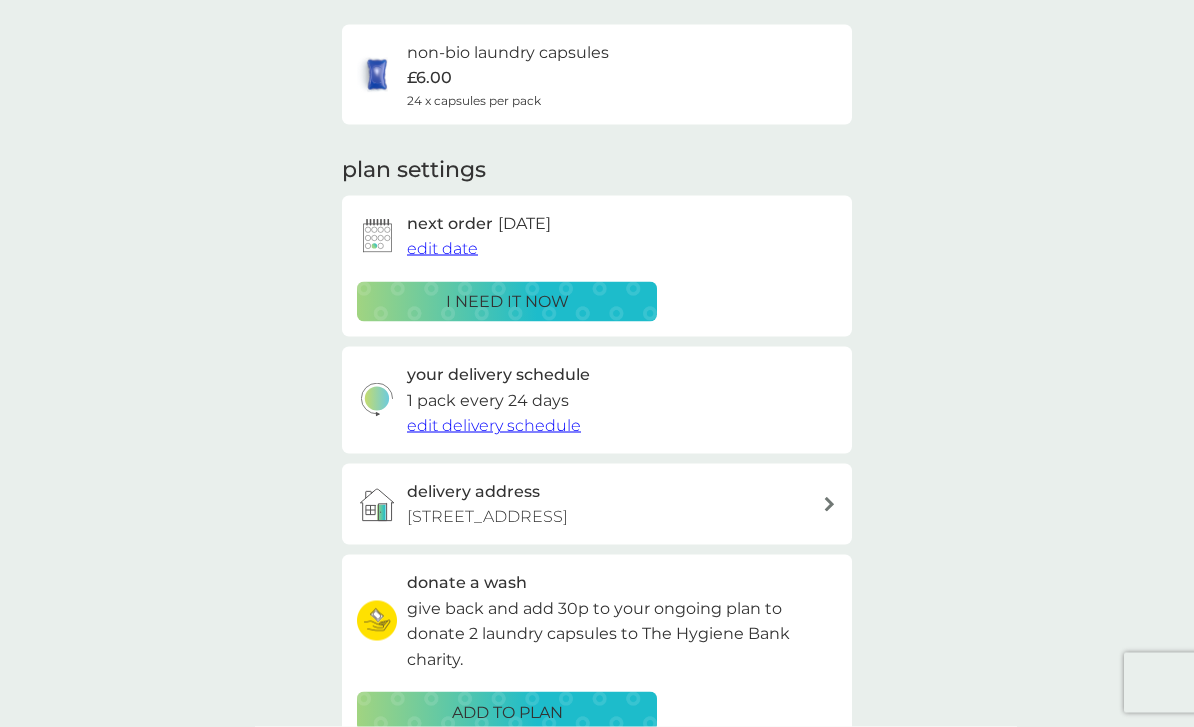scroll, scrollTop: 0, scrollLeft: 0, axis: both 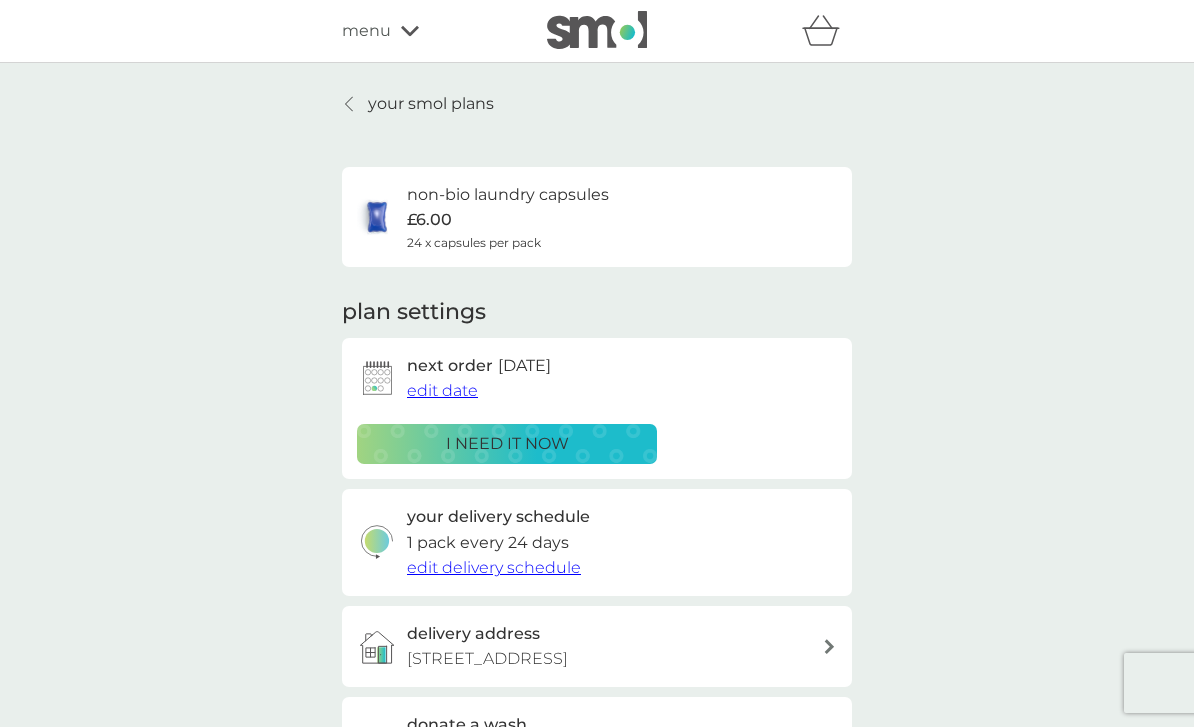 click on "edit delivery schedule" at bounding box center (494, 567) 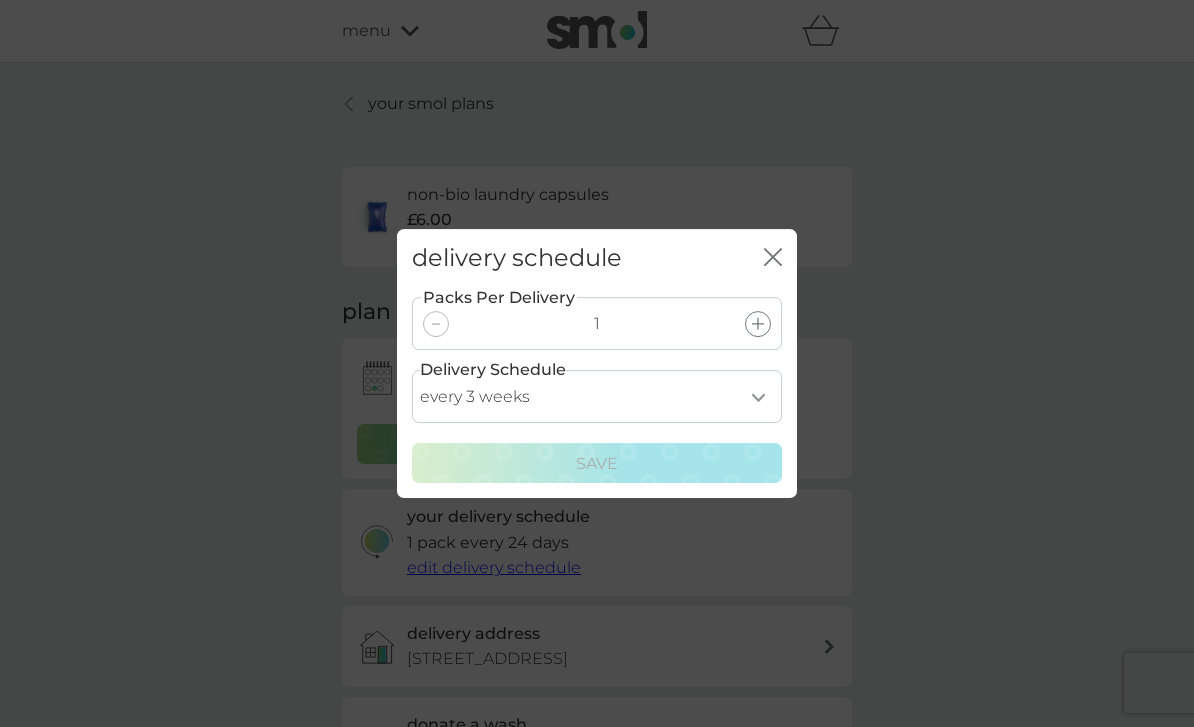 click on "every 1 week every 2 weeks every 3 weeks every 4 weeks every 5 weeks every 6 weeks every 7 weeks every 8 weeks every 9 weeks every 10 weeks every 11 weeks every 12 weeks every 13 weeks every 14 weeks every 15 weeks every 16 weeks every 17 weeks" at bounding box center (597, 396) 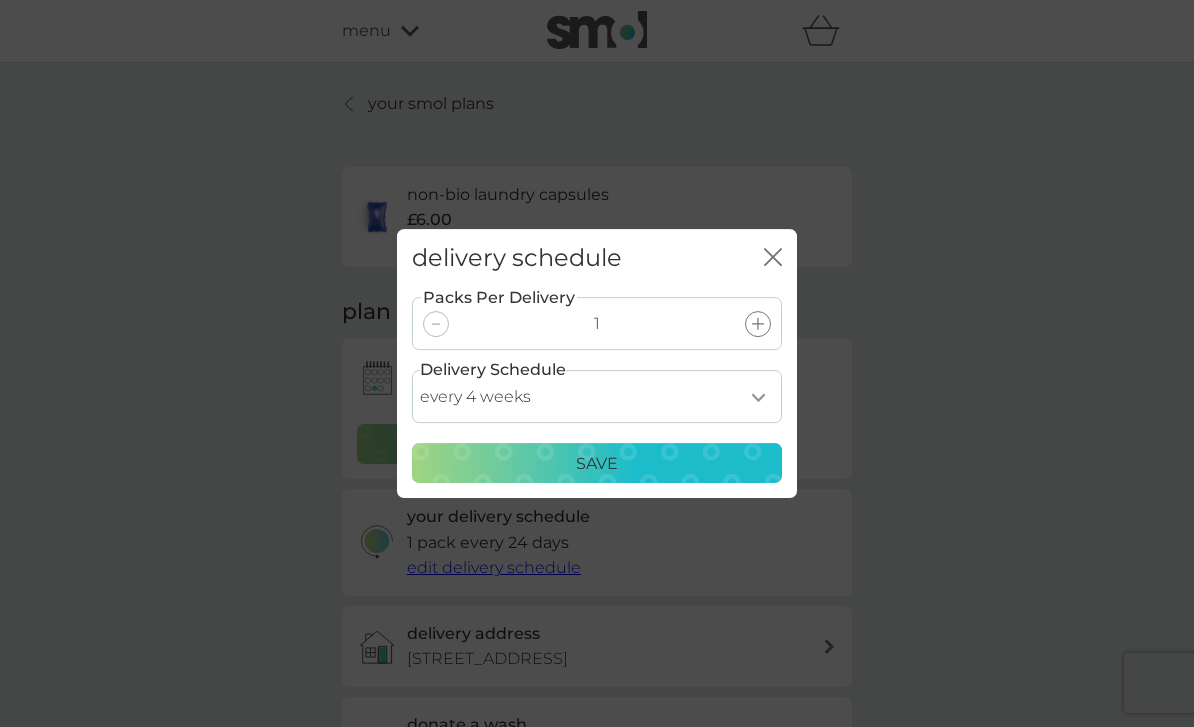 click on "Save" at bounding box center (597, 464) 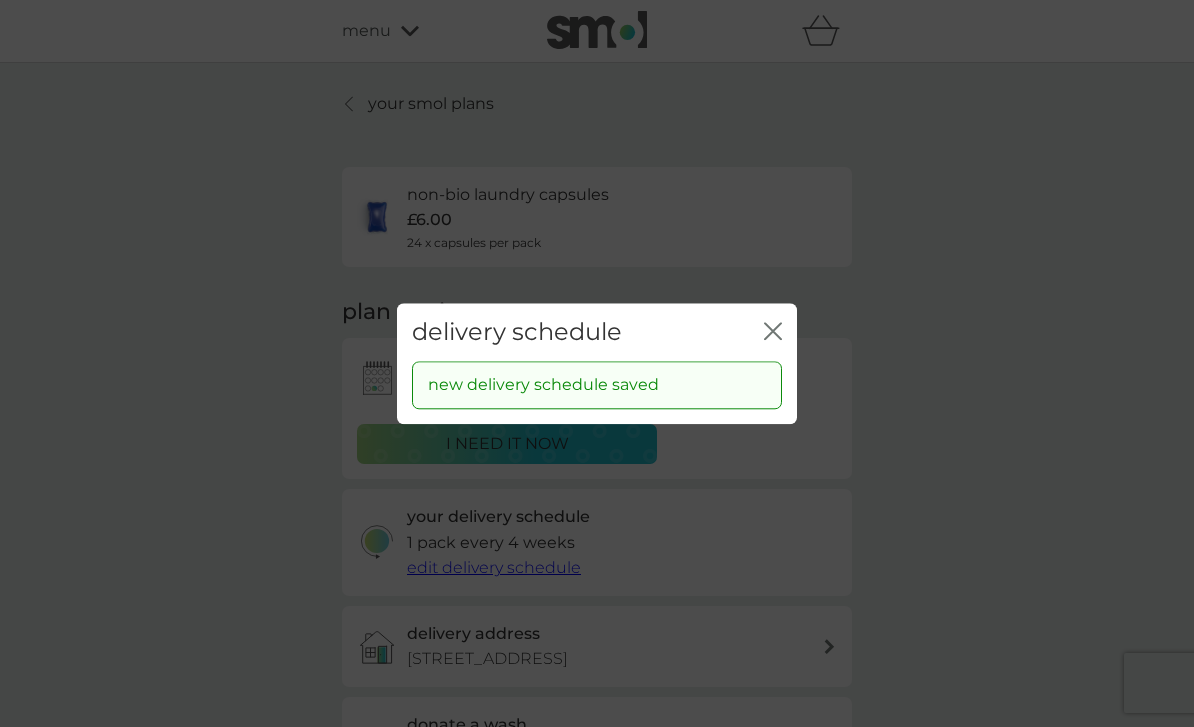 click on "close" 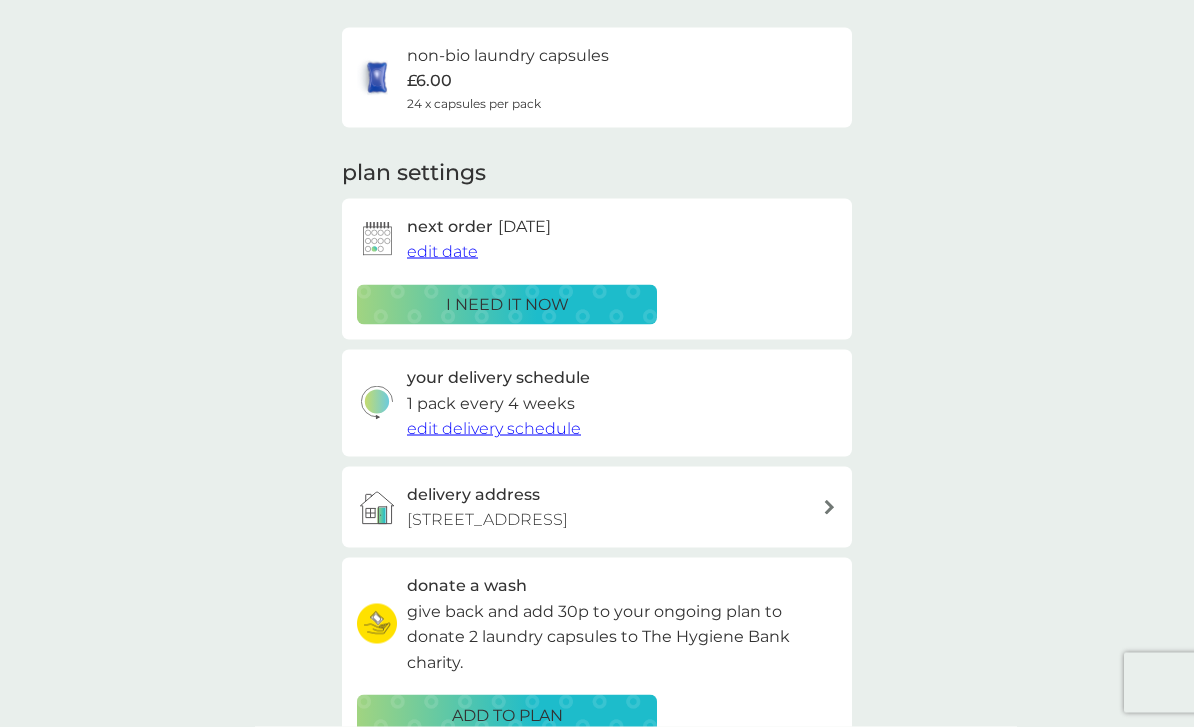 scroll, scrollTop: 0, scrollLeft: 0, axis: both 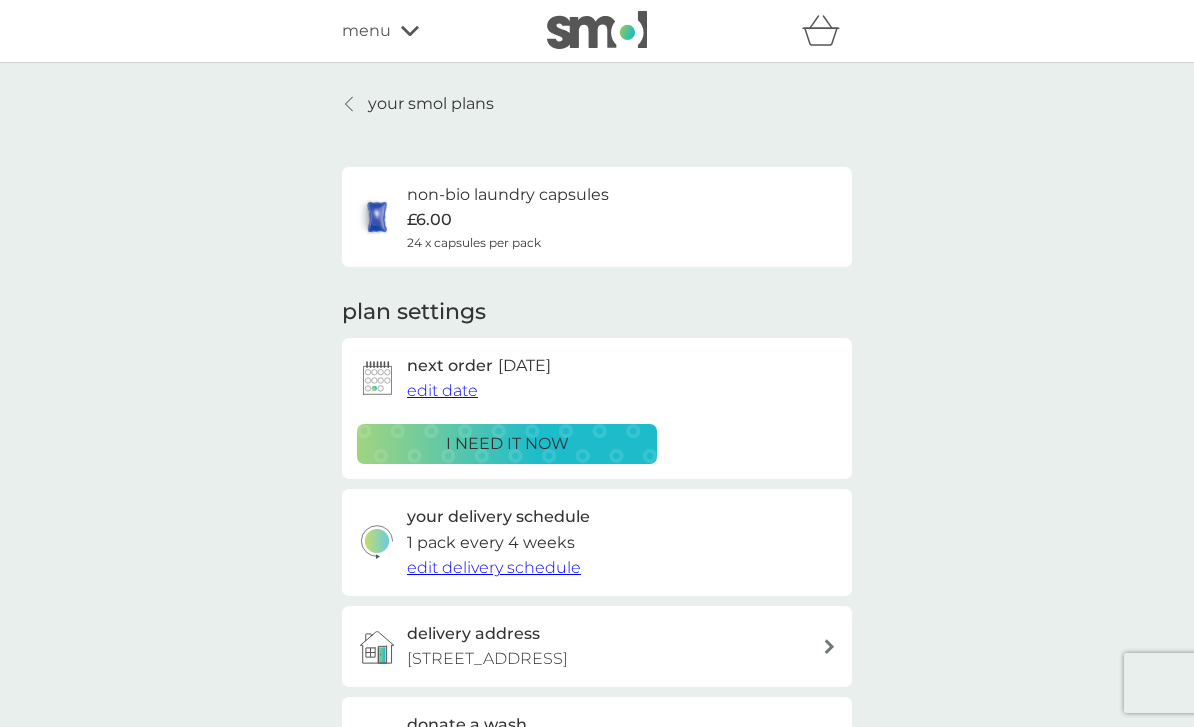 click 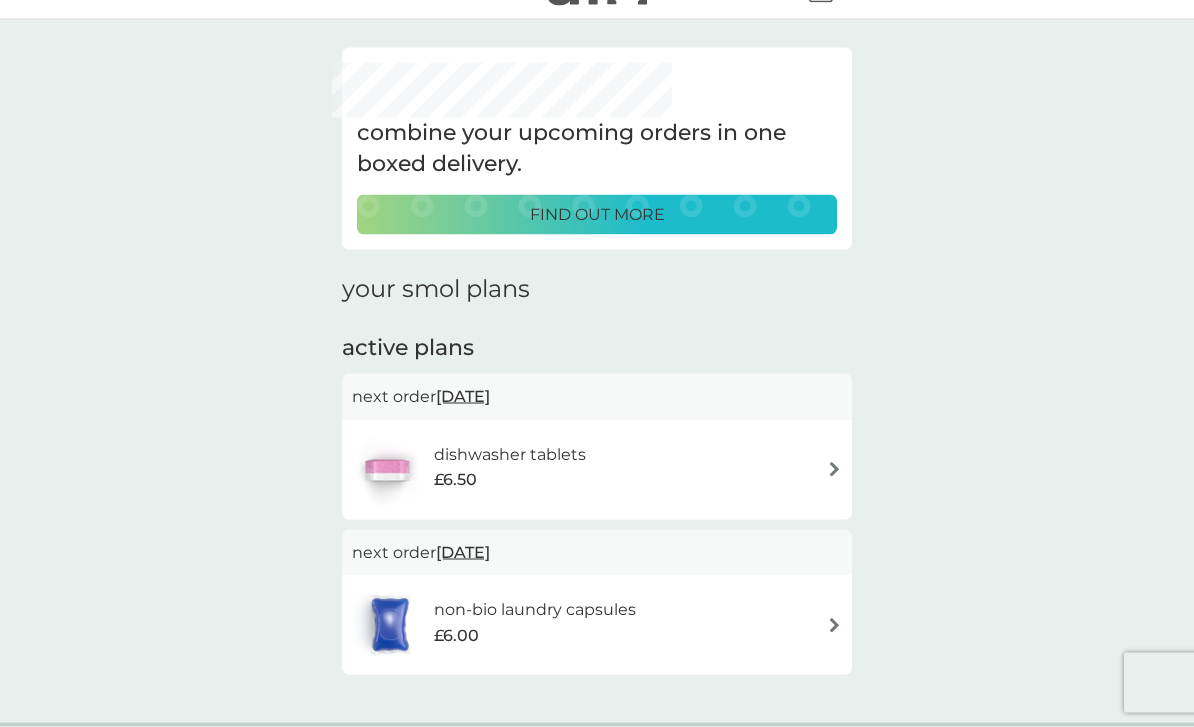 scroll, scrollTop: 0, scrollLeft: 0, axis: both 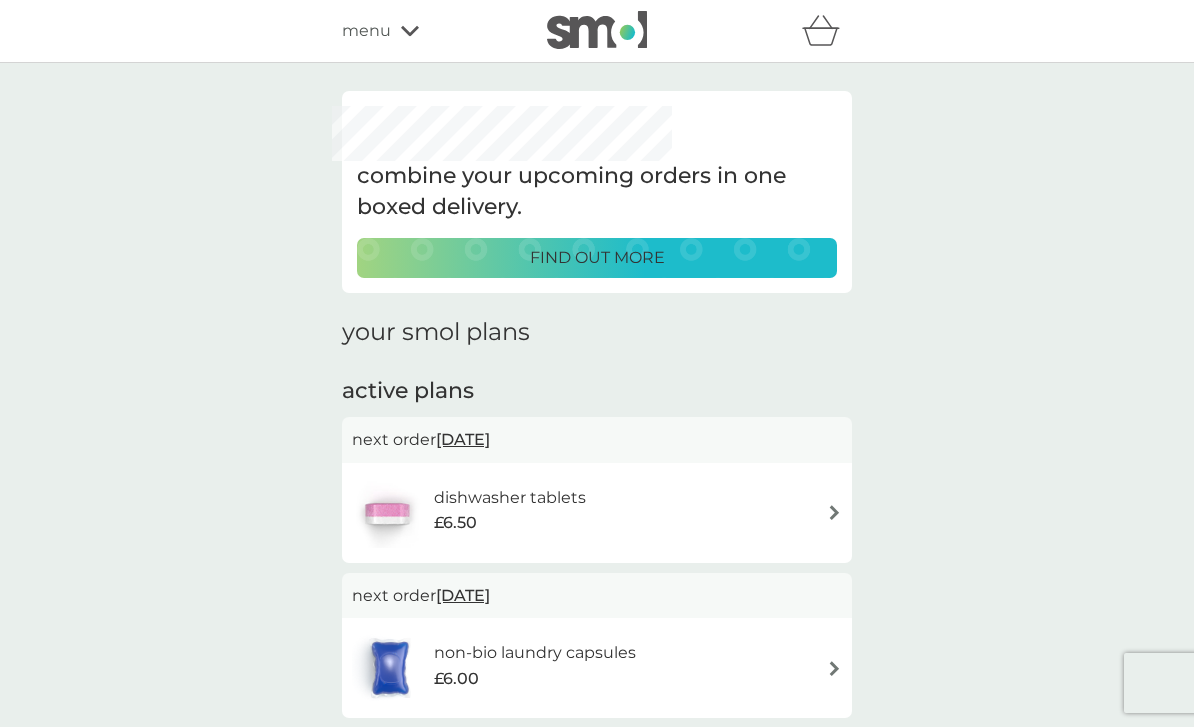click at bounding box center (597, 30) 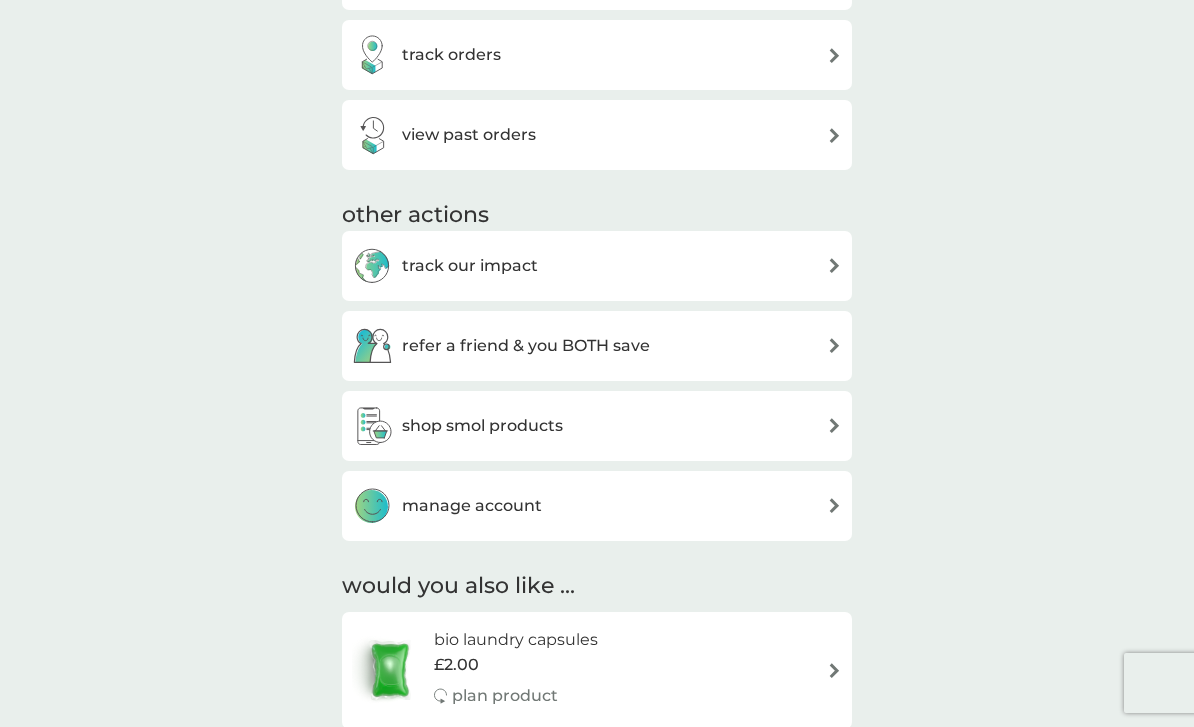 scroll, scrollTop: 829, scrollLeft: 0, axis: vertical 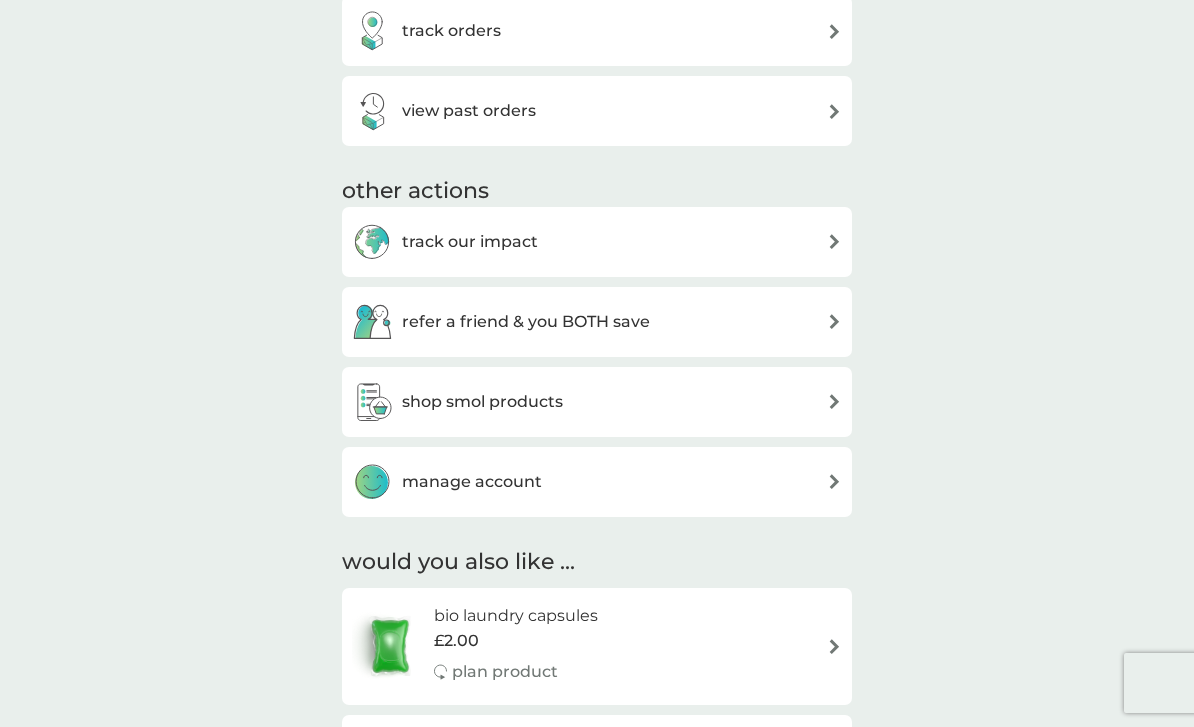 click on "shop smol products" at bounding box center [597, 402] 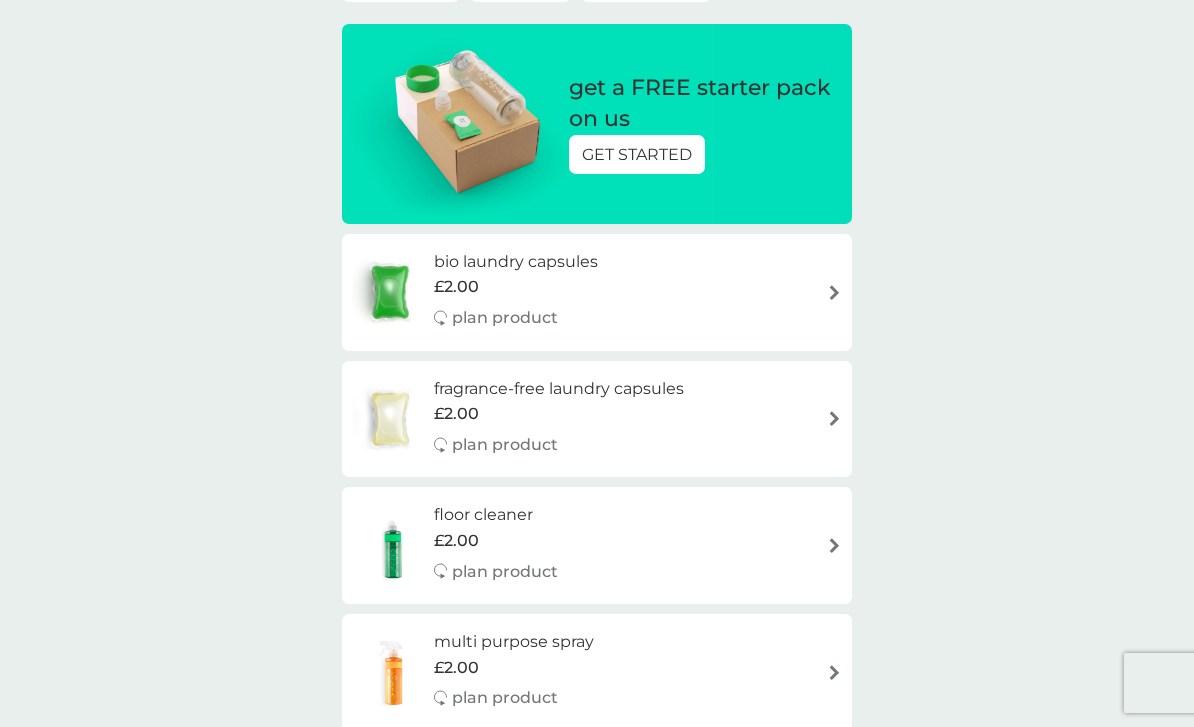 scroll, scrollTop: 0, scrollLeft: 0, axis: both 